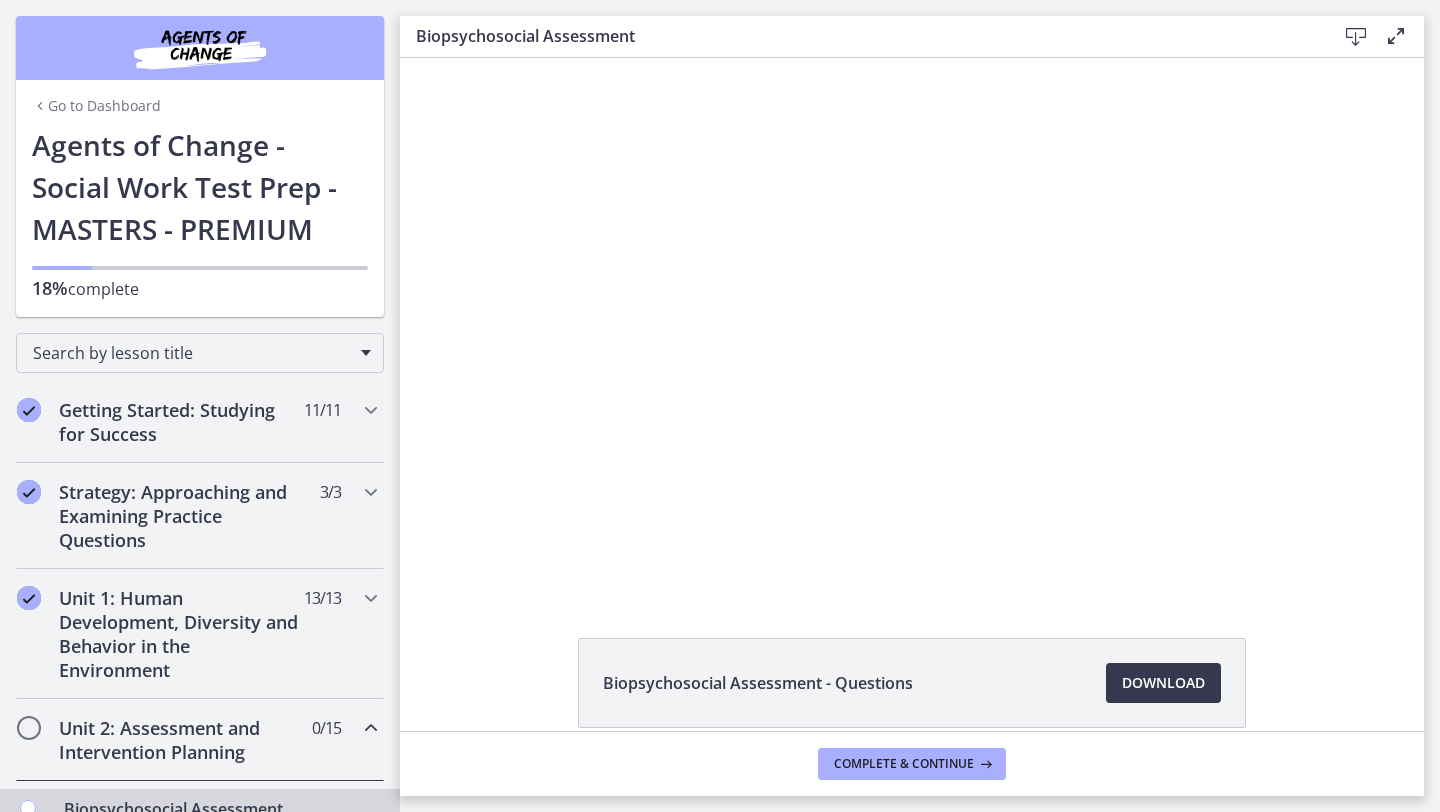 scroll, scrollTop: 0, scrollLeft: 0, axis: both 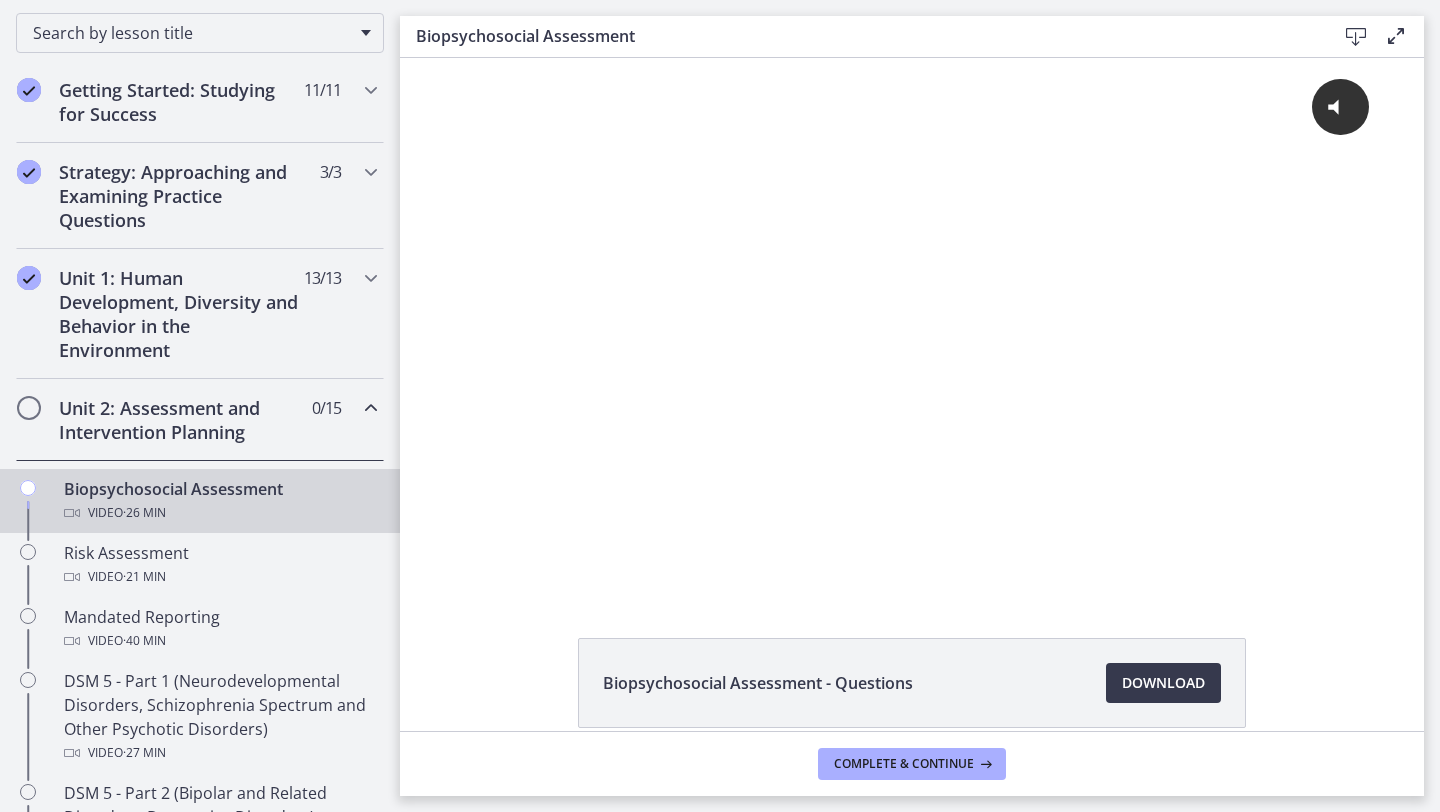 click on "Unit 2: Assessment and Intervention Planning" at bounding box center [181, 420] 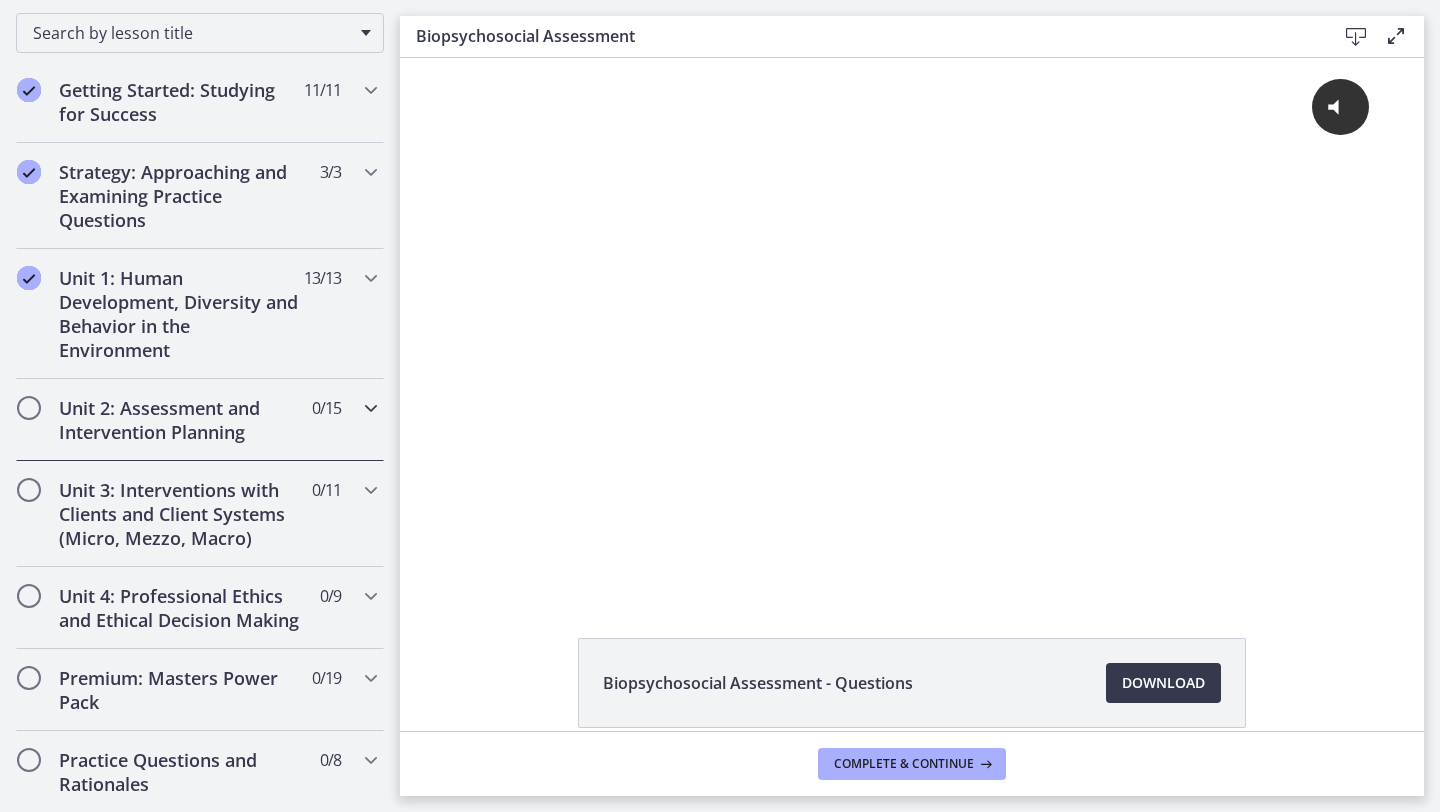 click on "0  /  15
Completed" at bounding box center (326, 408) 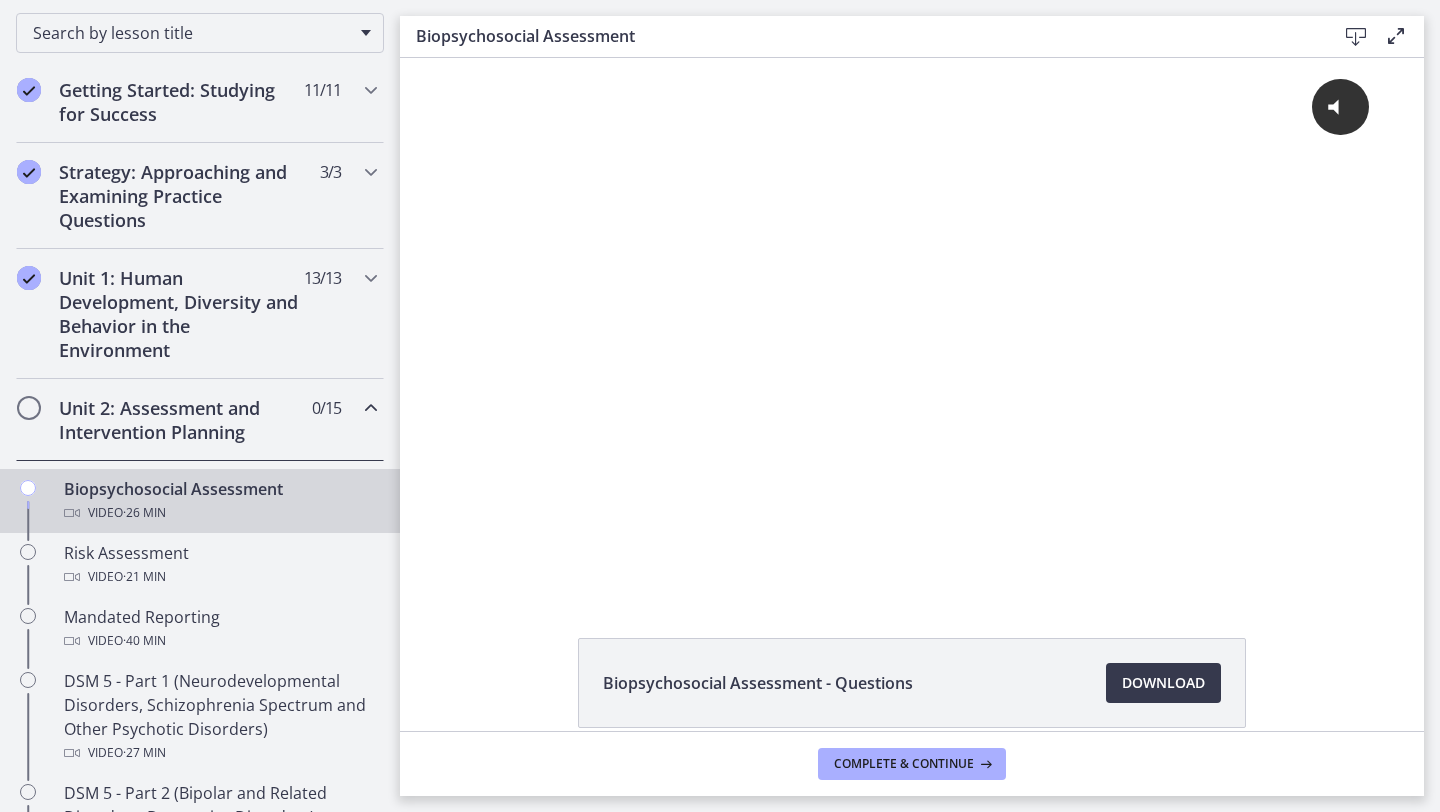 click on "Biopsychosocial Assessment
Video
·  26 min" at bounding box center [220, 501] 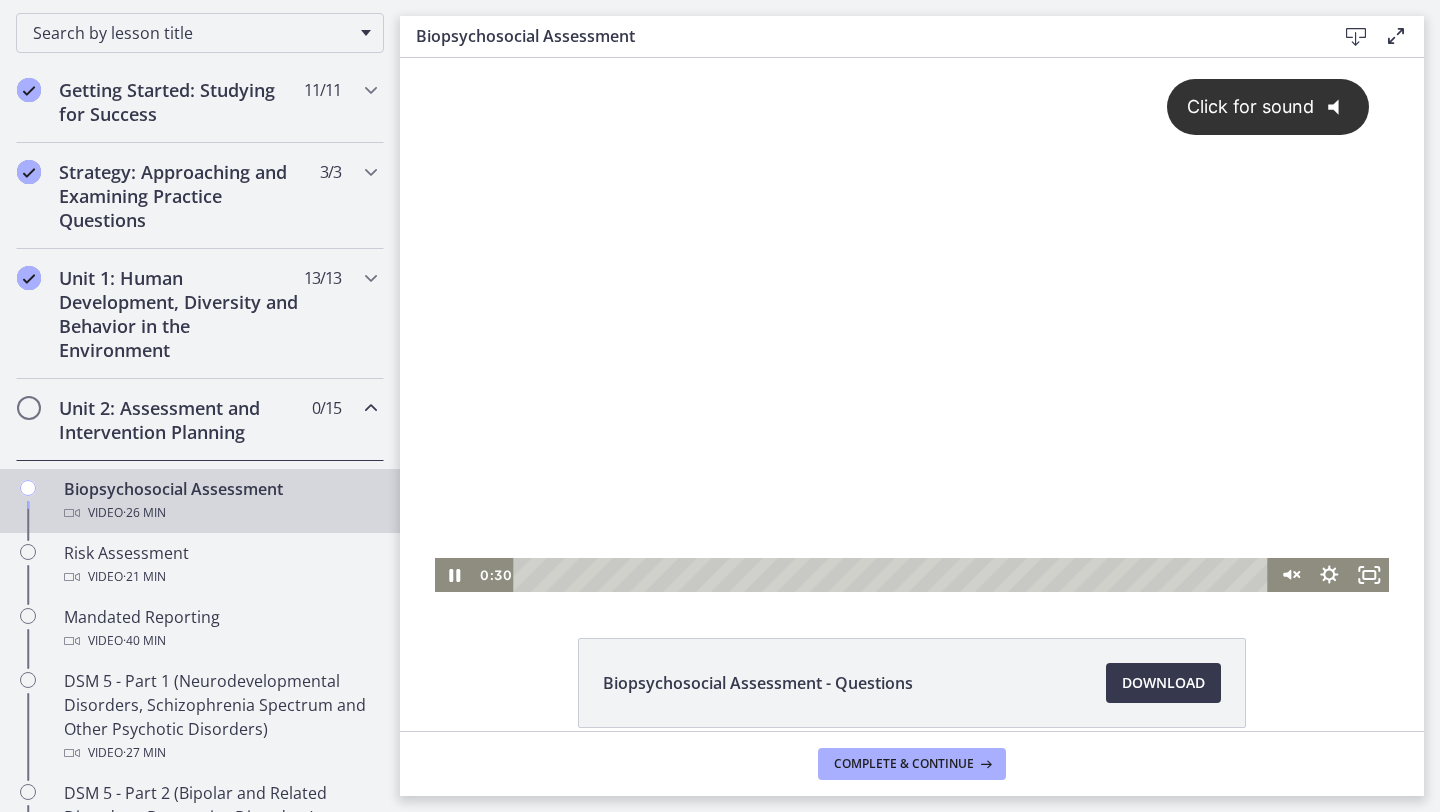click on "Click for sound
@keyframes VOLUME_SMALL_WAVE_FLASH {
0% { opacity: 0; }
33% { opacity: 1; }
66% { opacity: 1; }
100% { opacity: 0; }
}
@keyframes VOLUME_LARGE_WAVE_FLASH {
0% { opacity: 0; }
33% { opacity: 1; }
66% { opacity: 1; }
100% { opacity: 0; }
}
.volume__small-wave {
animation: VOLUME_SMALL_WAVE_FLASH 2s infinite;
opacity: 0;
}
.volume__large-wave {
animation: VOLUME_LARGE_WAVE_FLASH 2s infinite .3s;
opacity: 0;
}" at bounding box center (912, 308) 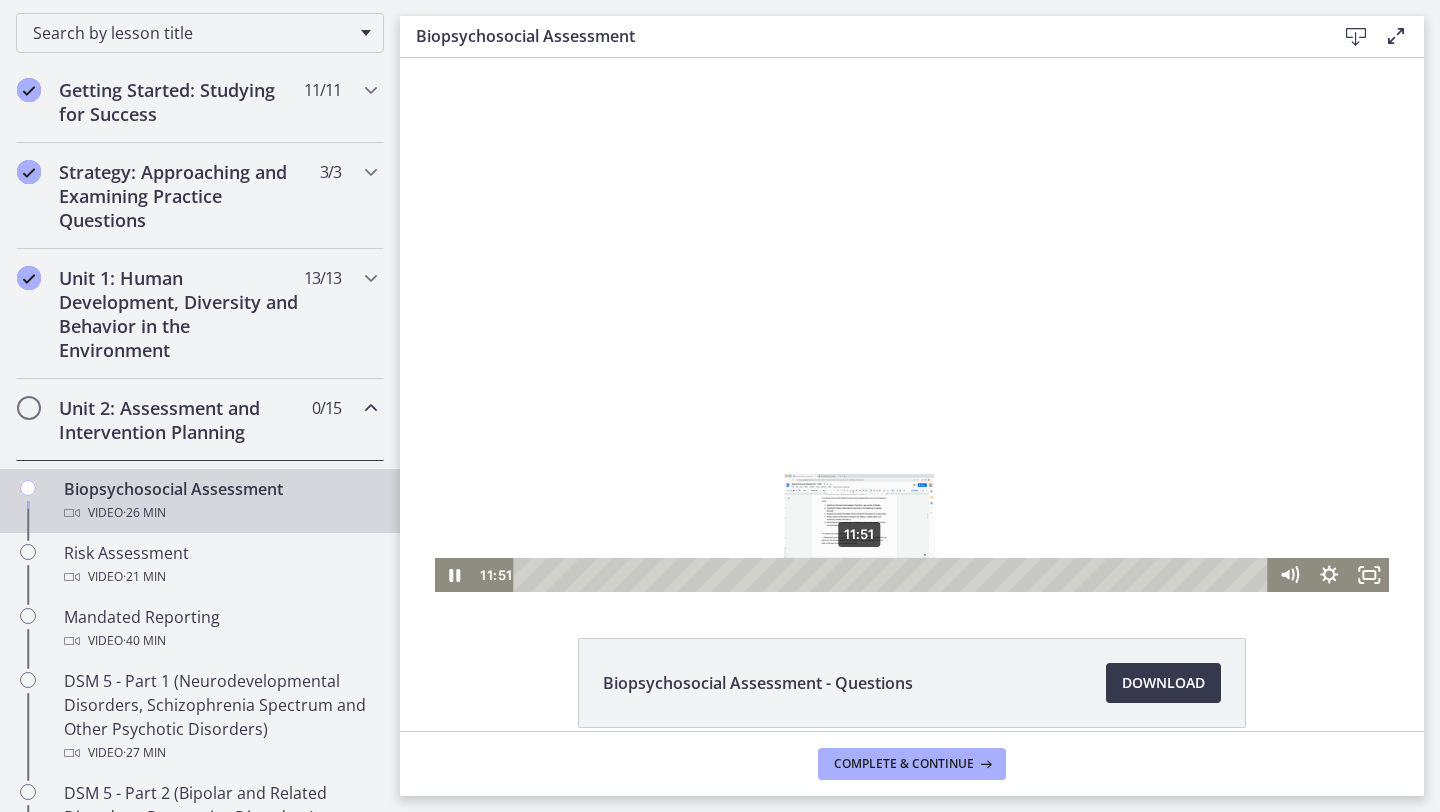 click on "11:51" at bounding box center (893, 575) 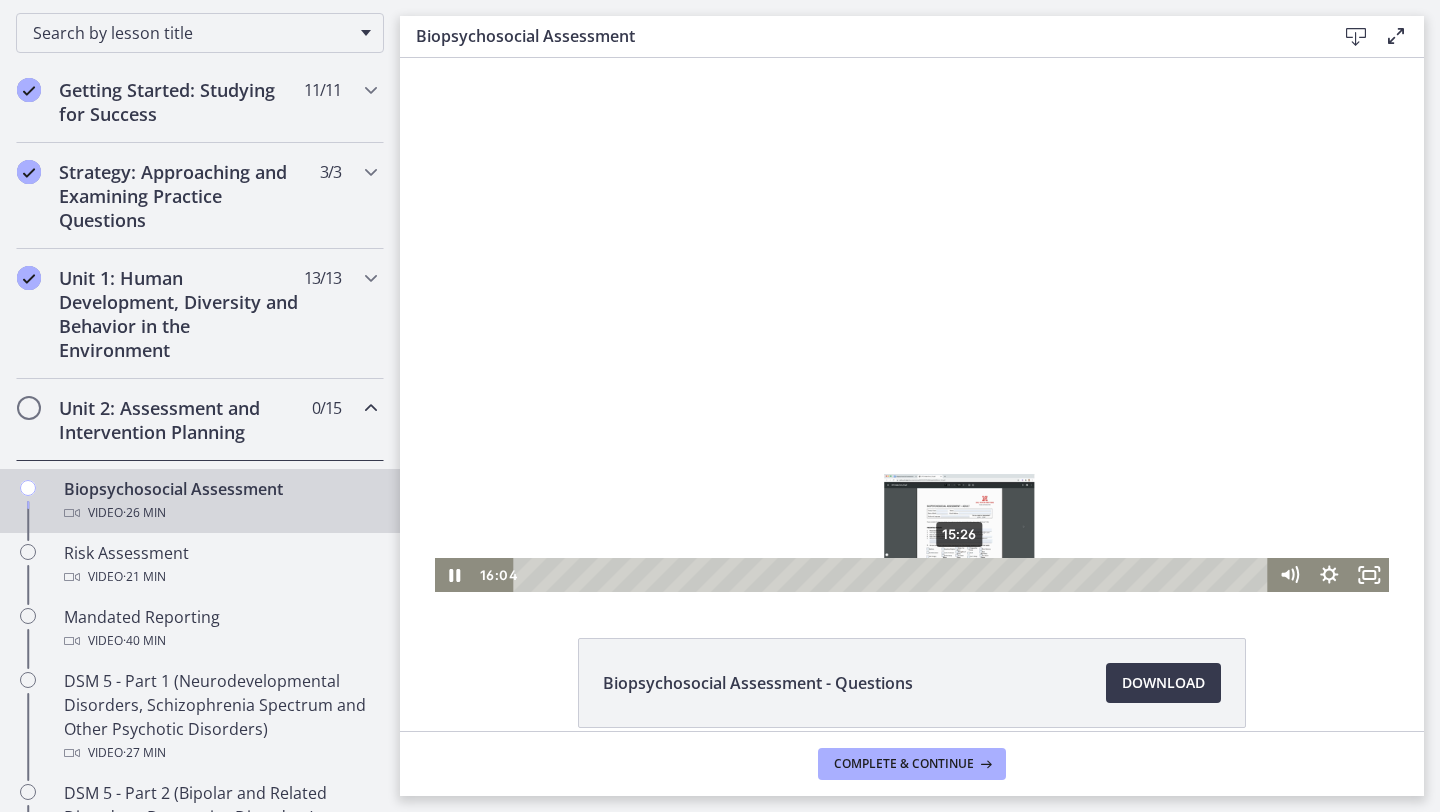 click on "15:26" at bounding box center [893, 575] 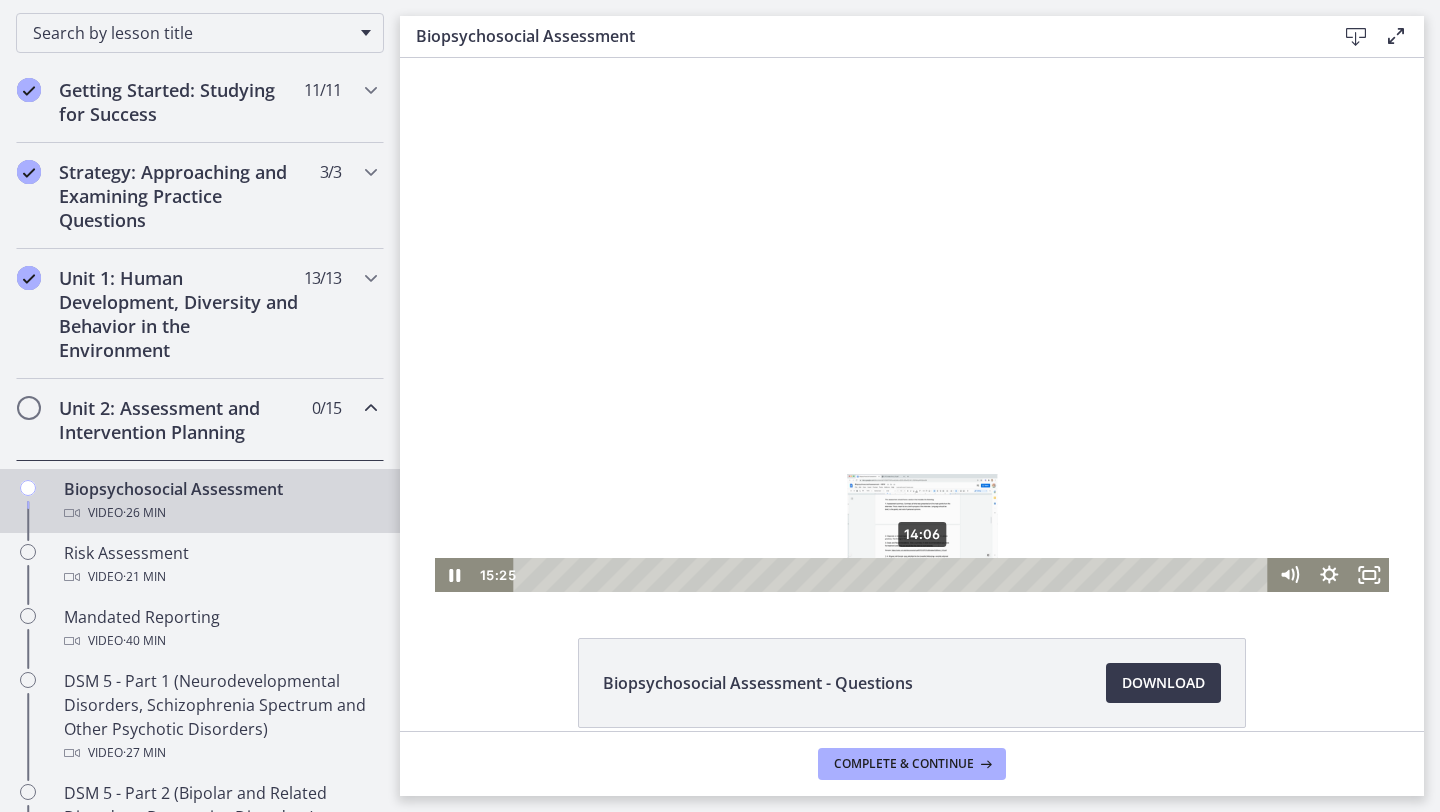 click on "14:06" at bounding box center [893, 575] 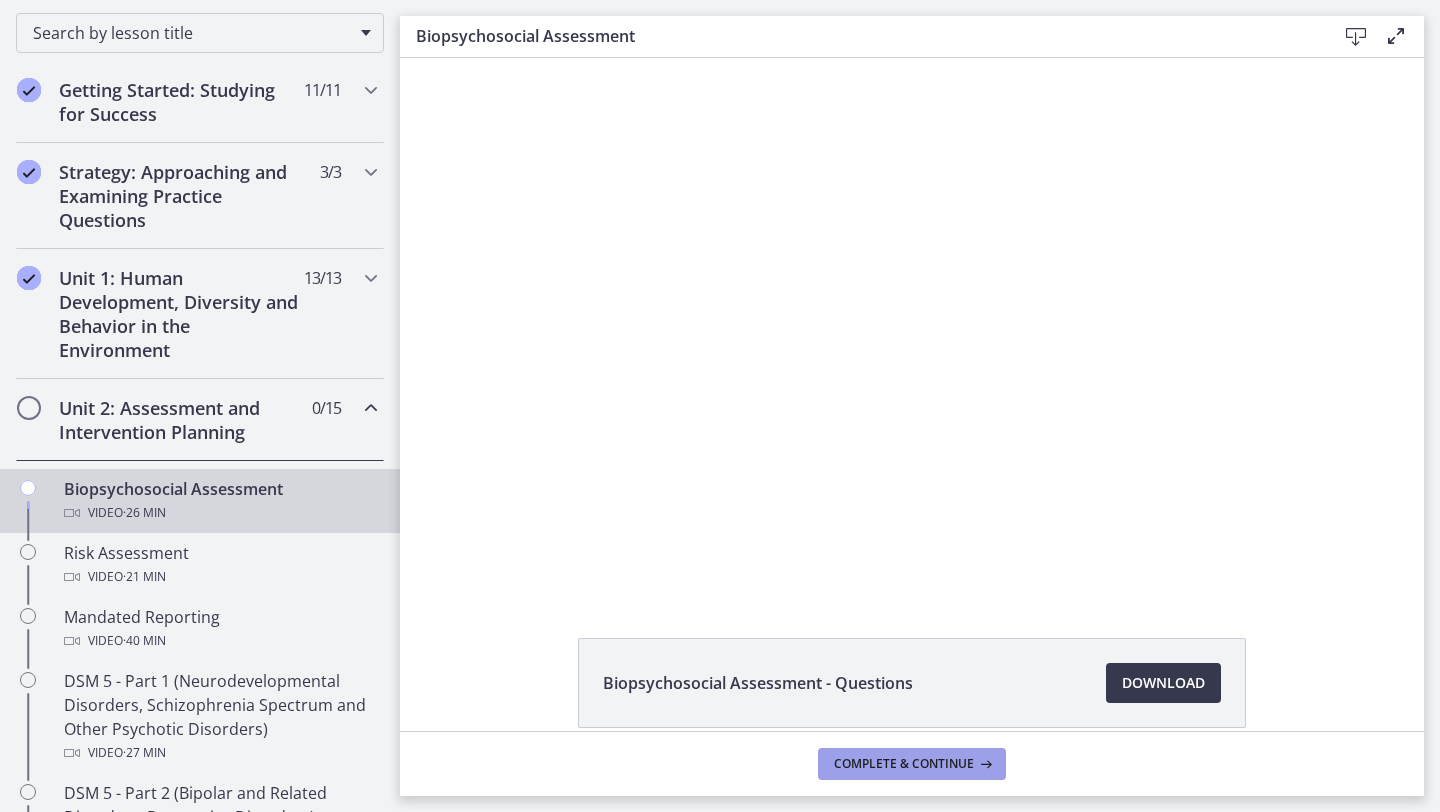 click on "Complete & continue" at bounding box center (912, 764) 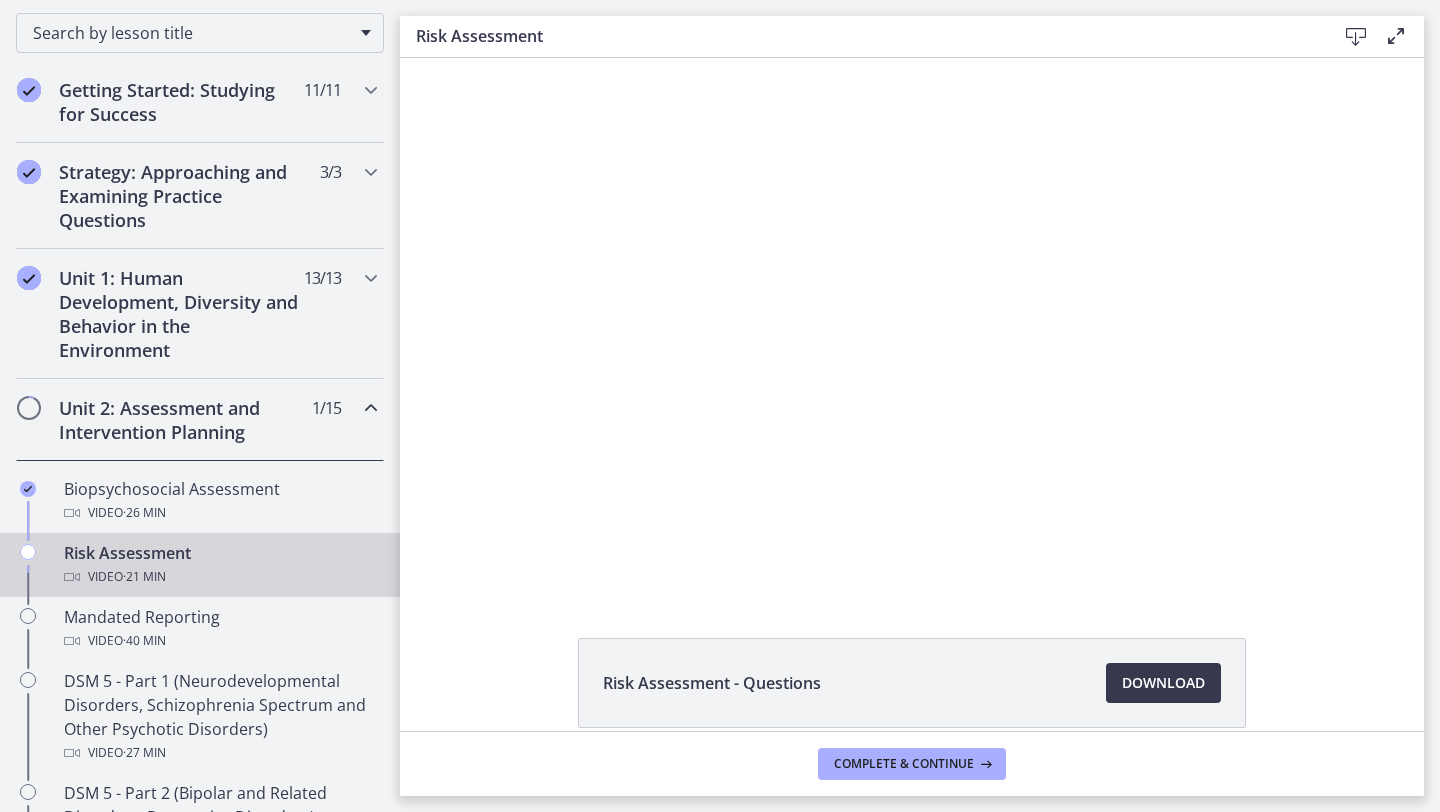 scroll, scrollTop: 0, scrollLeft: 0, axis: both 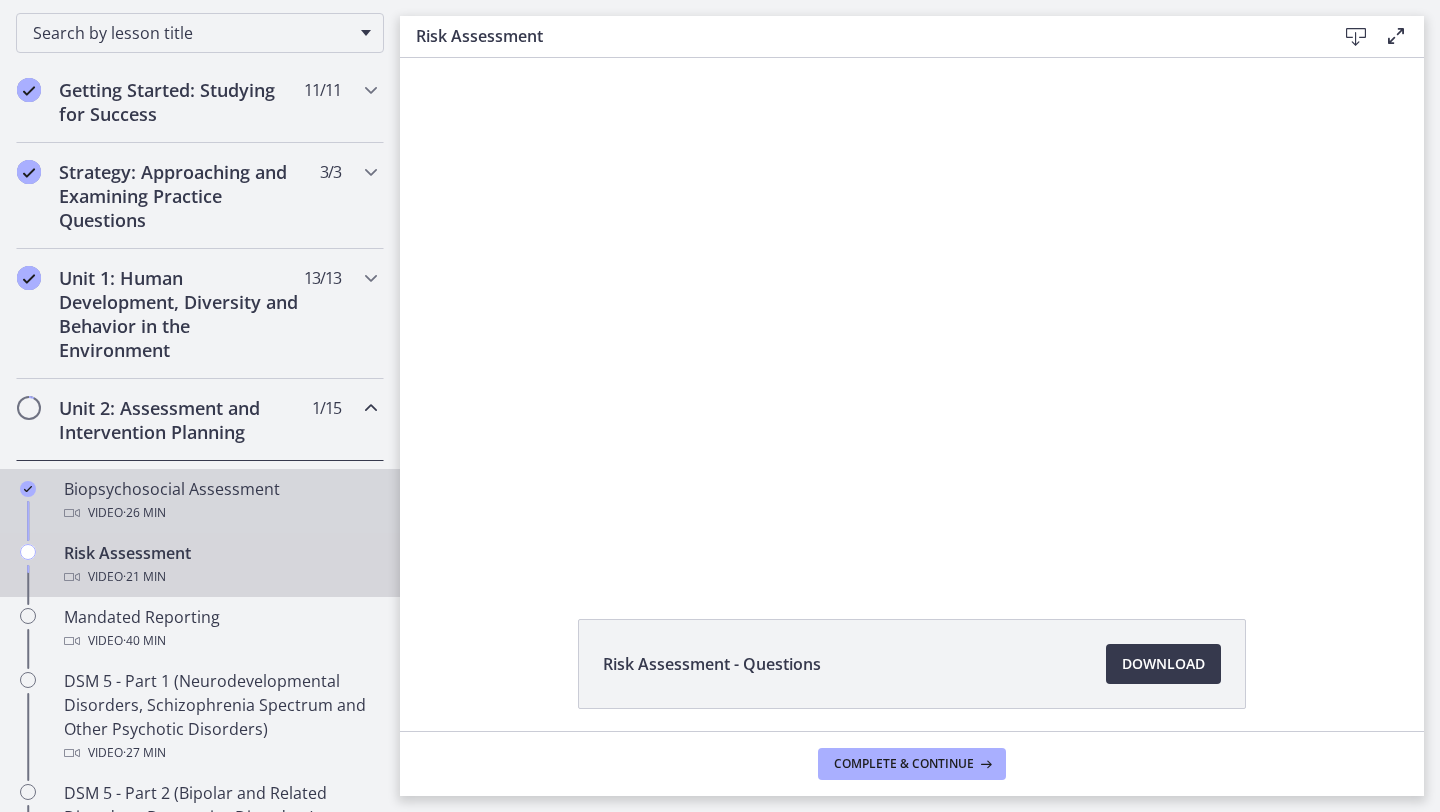 click on "Biopsychosocial Assessment
Video
·  26 min" at bounding box center (220, 501) 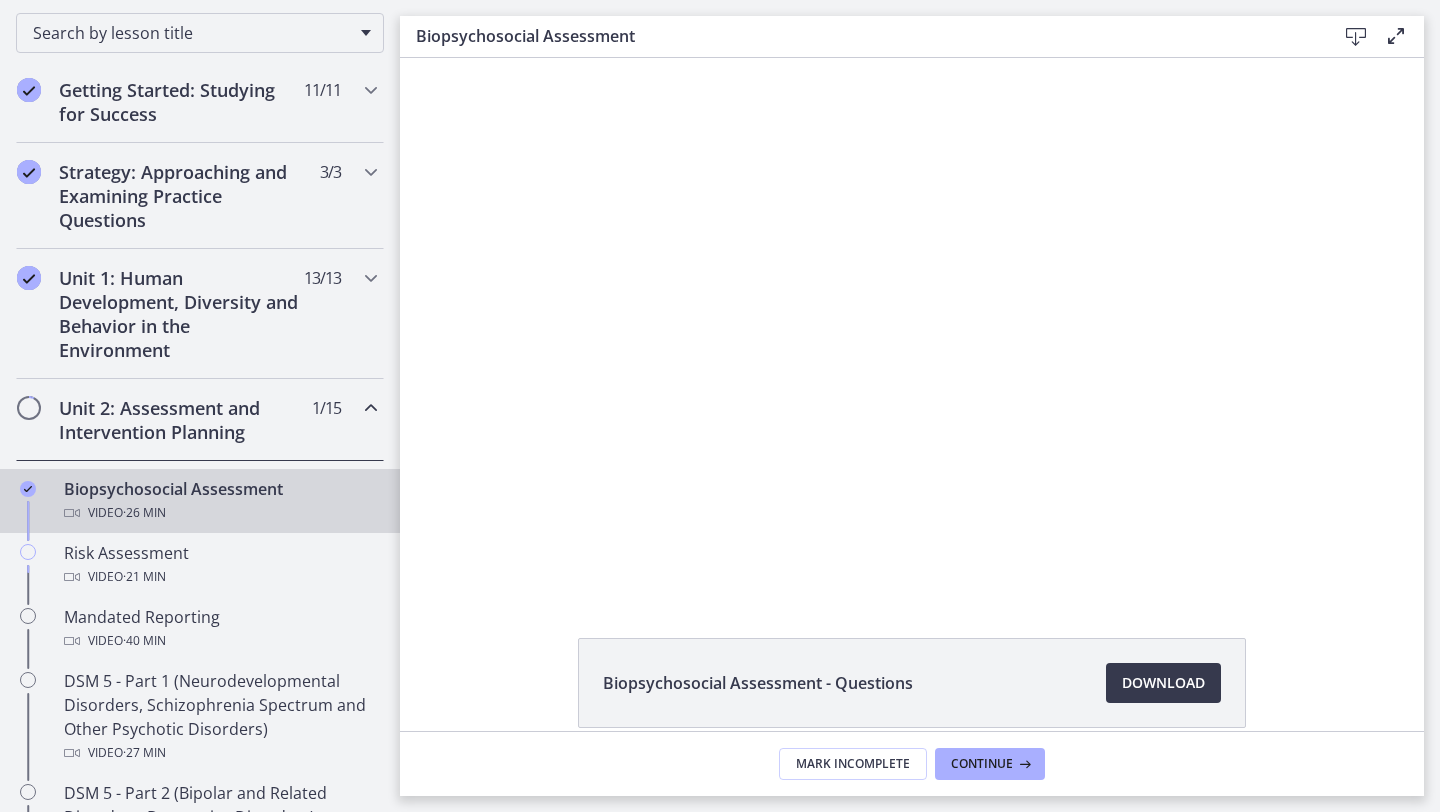 scroll, scrollTop: 0, scrollLeft: 0, axis: both 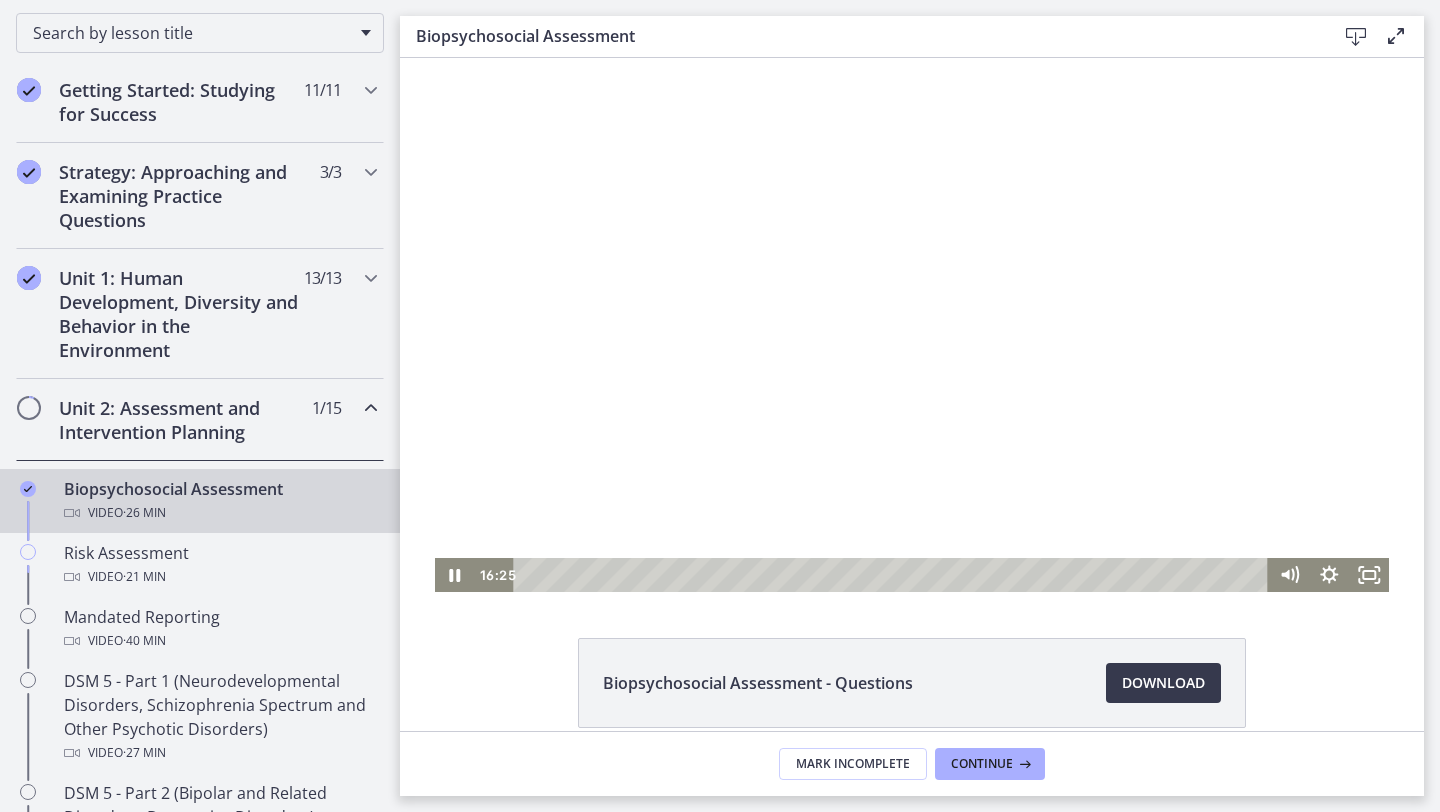 click at bounding box center [893, 575] 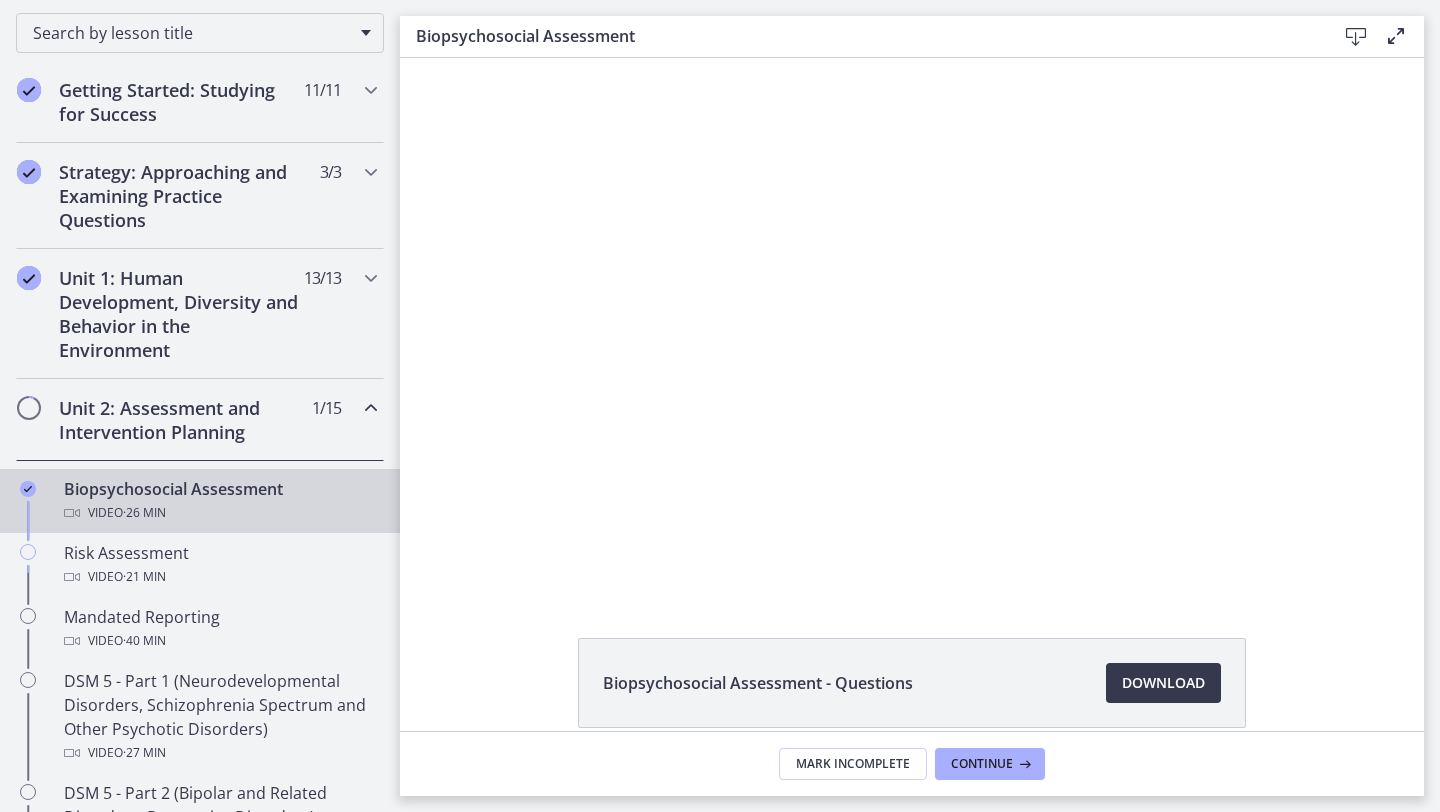 click on "Biopsychosocial Assessment - Questions
Download
Opens in a new window" 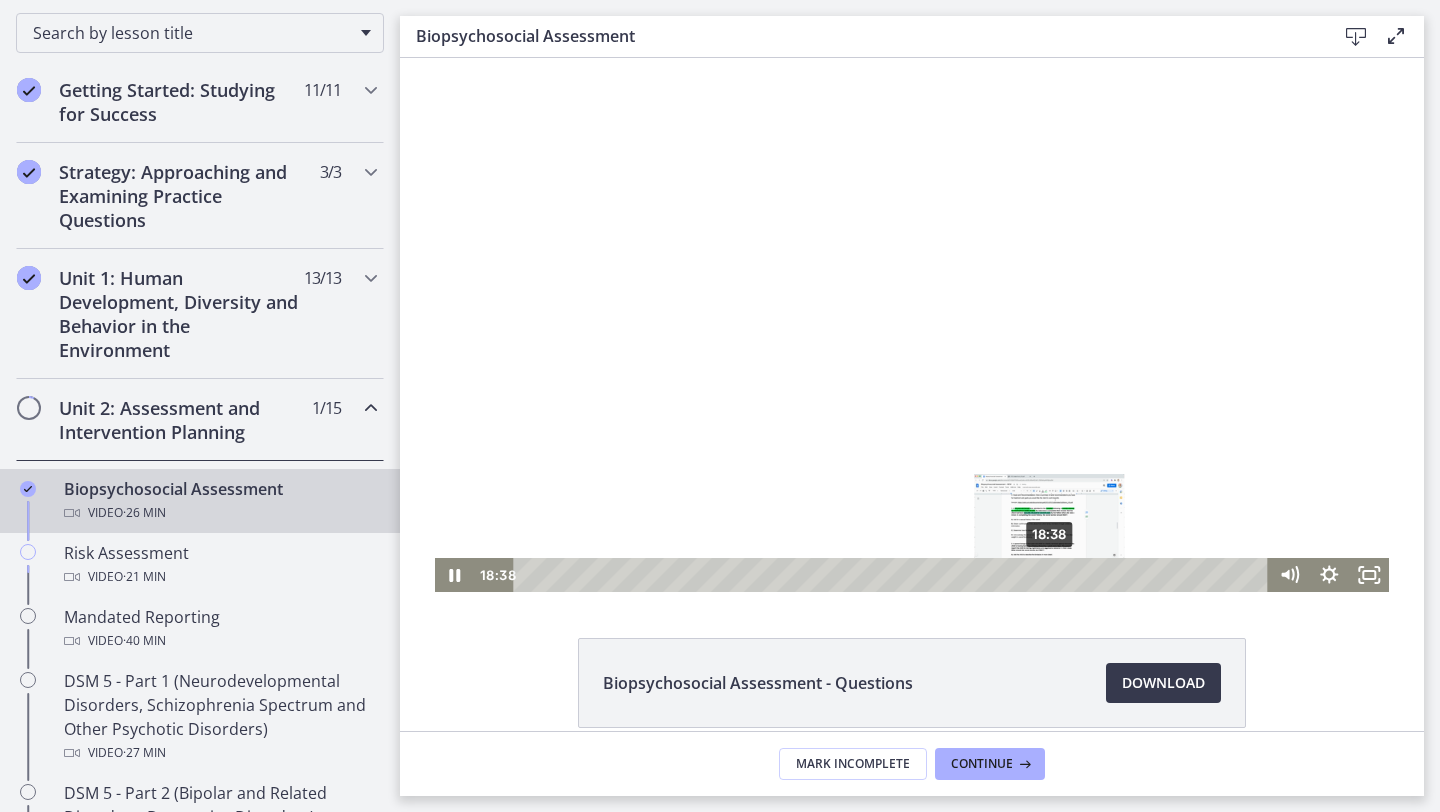 click on "18:38" at bounding box center [893, 575] 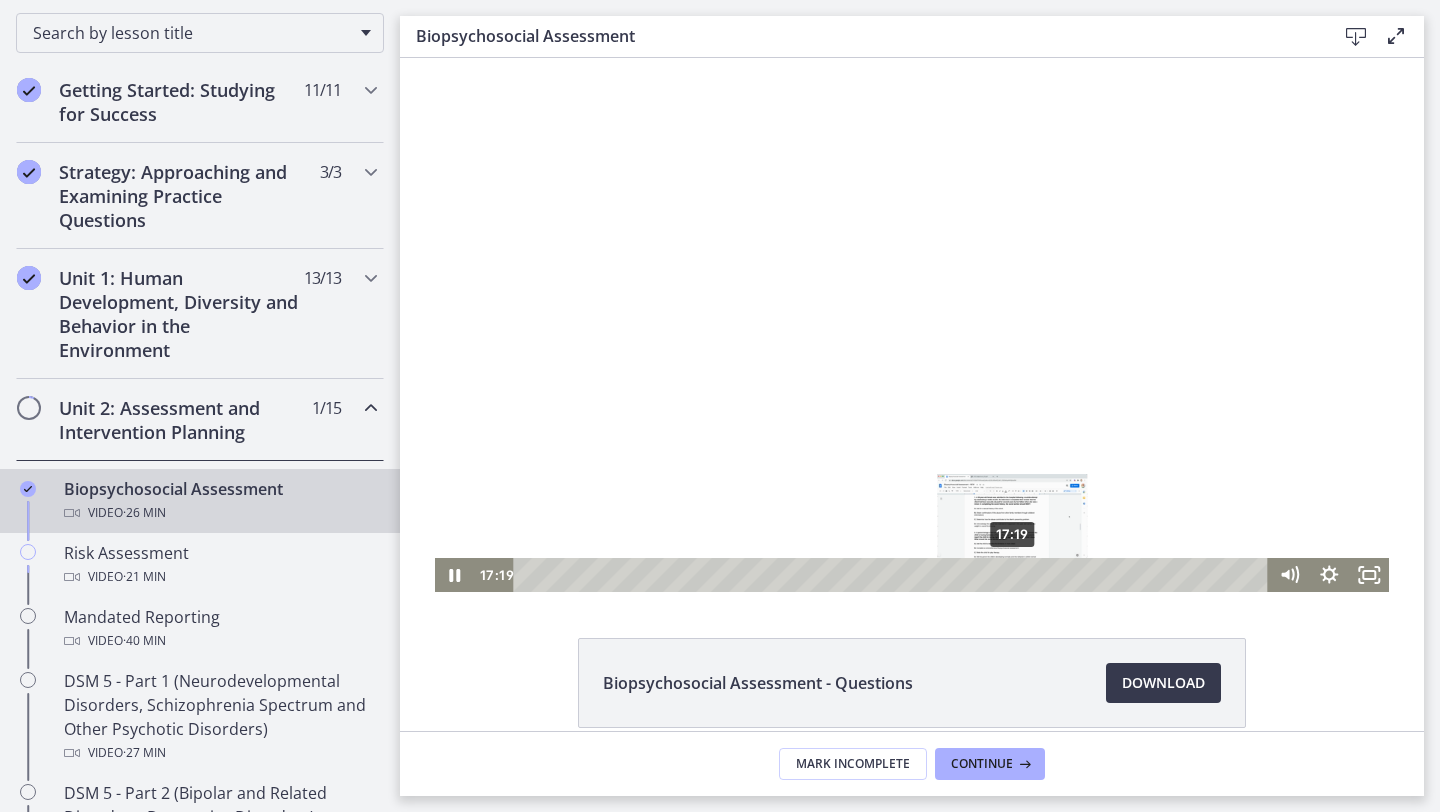 click on "17:19" at bounding box center (893, 575) 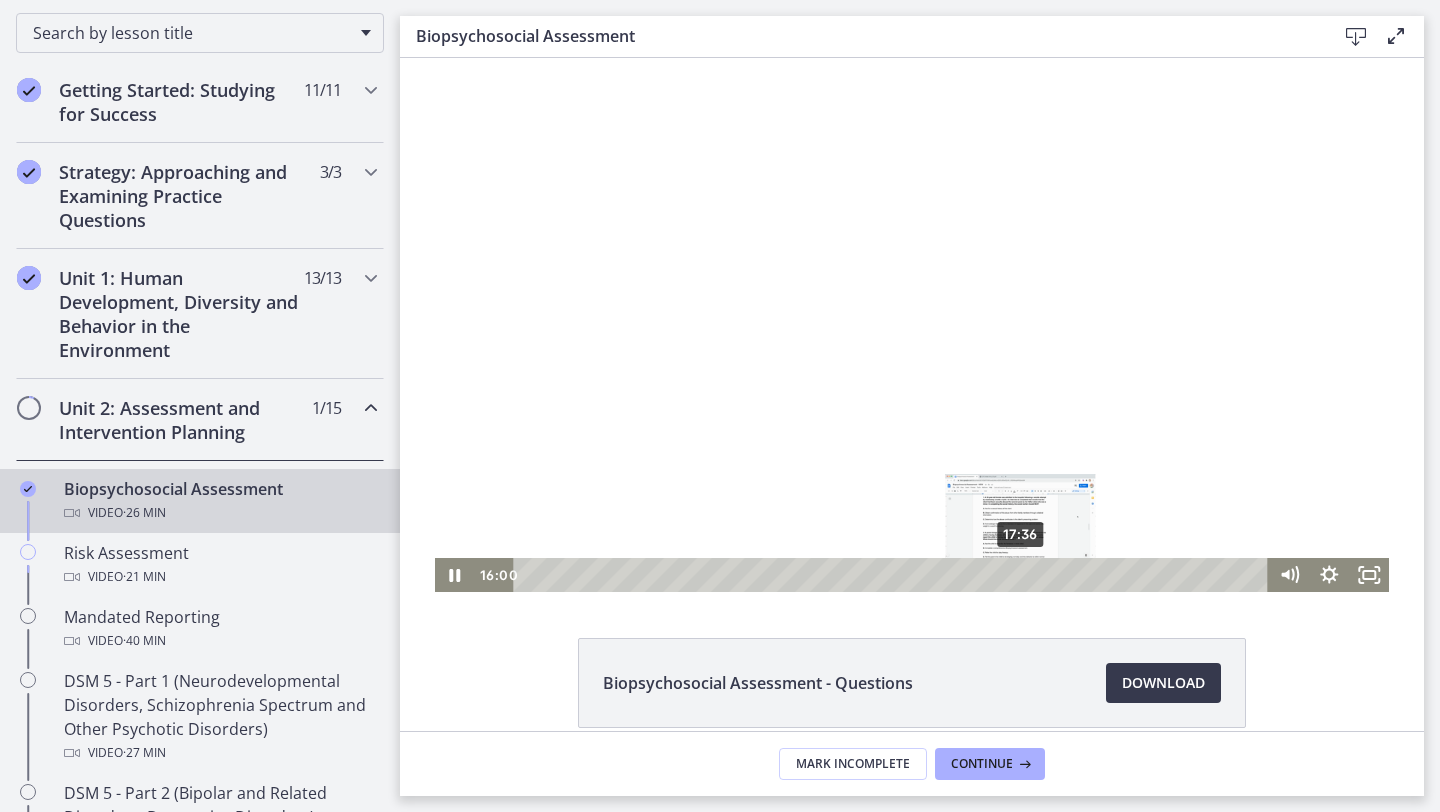 click on "17:36" at bounding box center [893, 575] 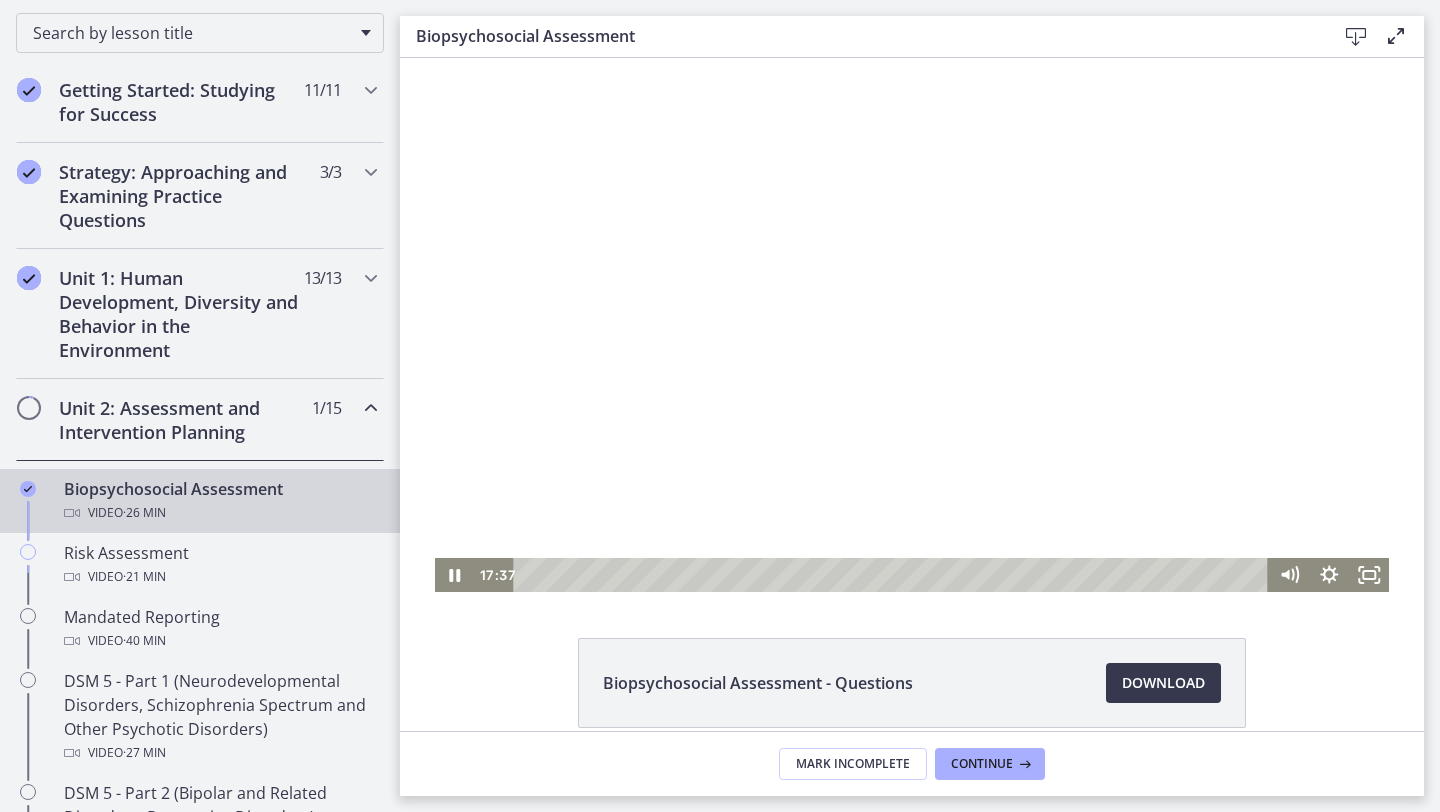 click at bounding box center [912, 325] 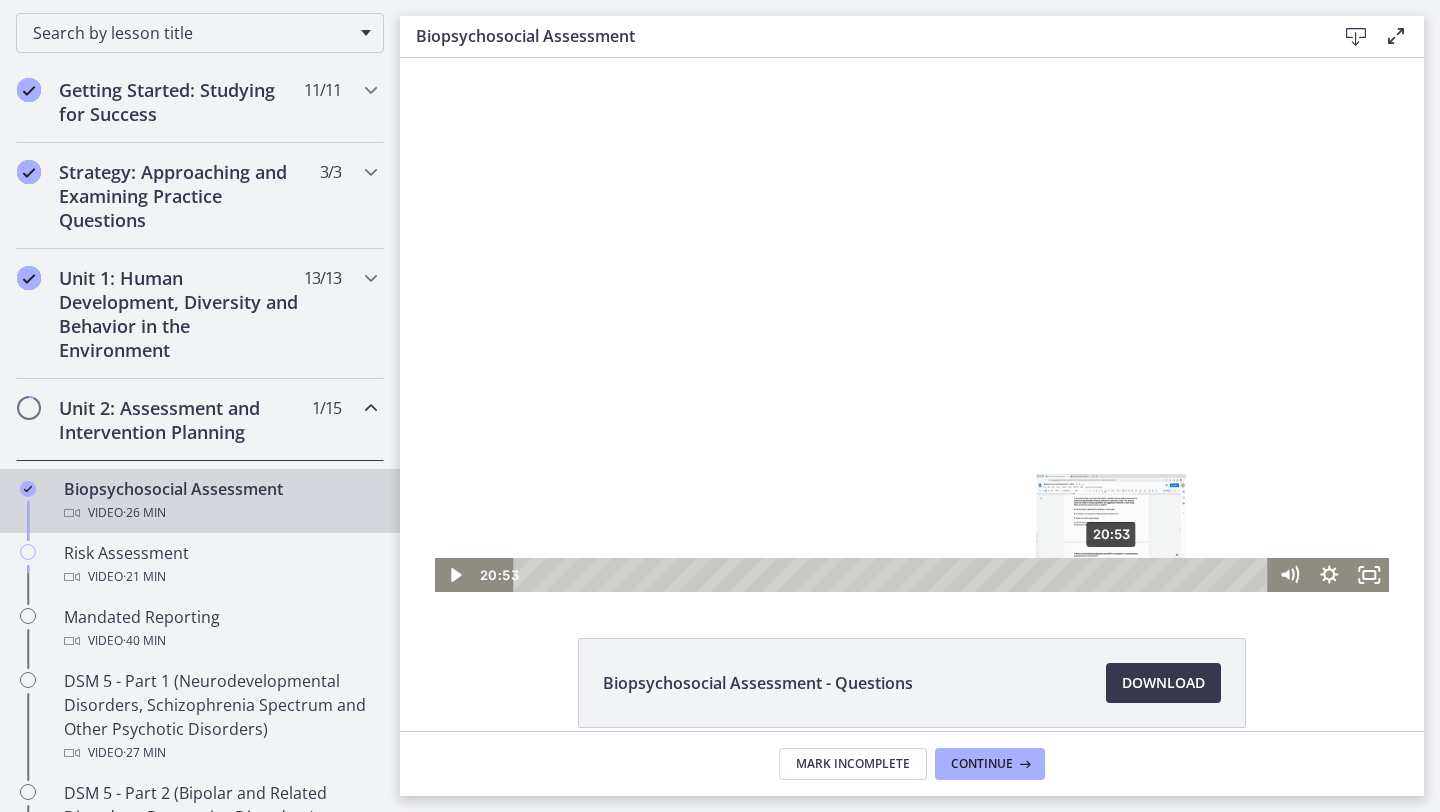 click on "20:53" at bounding box center (893, 575) 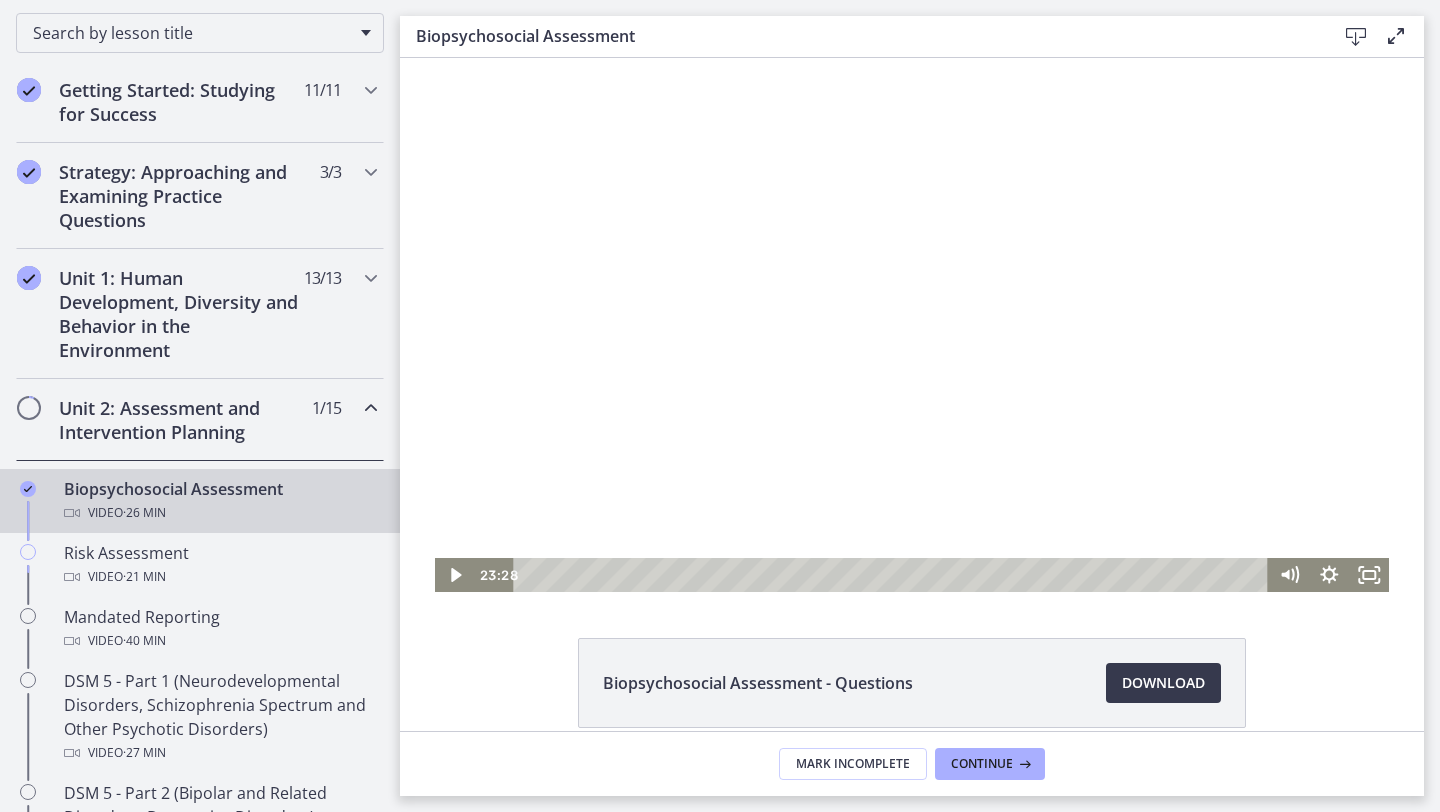 click at bounding box center [912, 325] 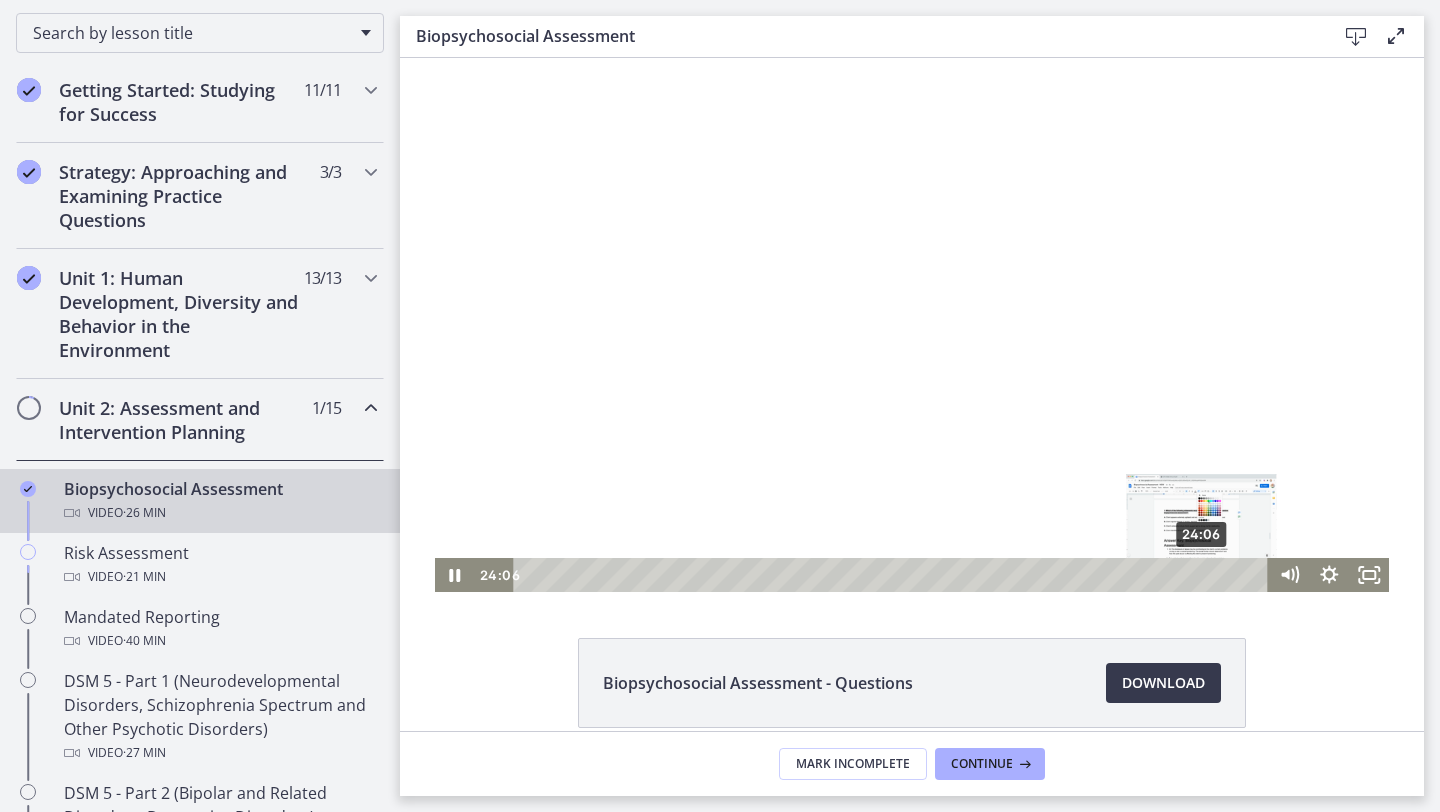 click on "24:06" at bounding box center [893, 575] 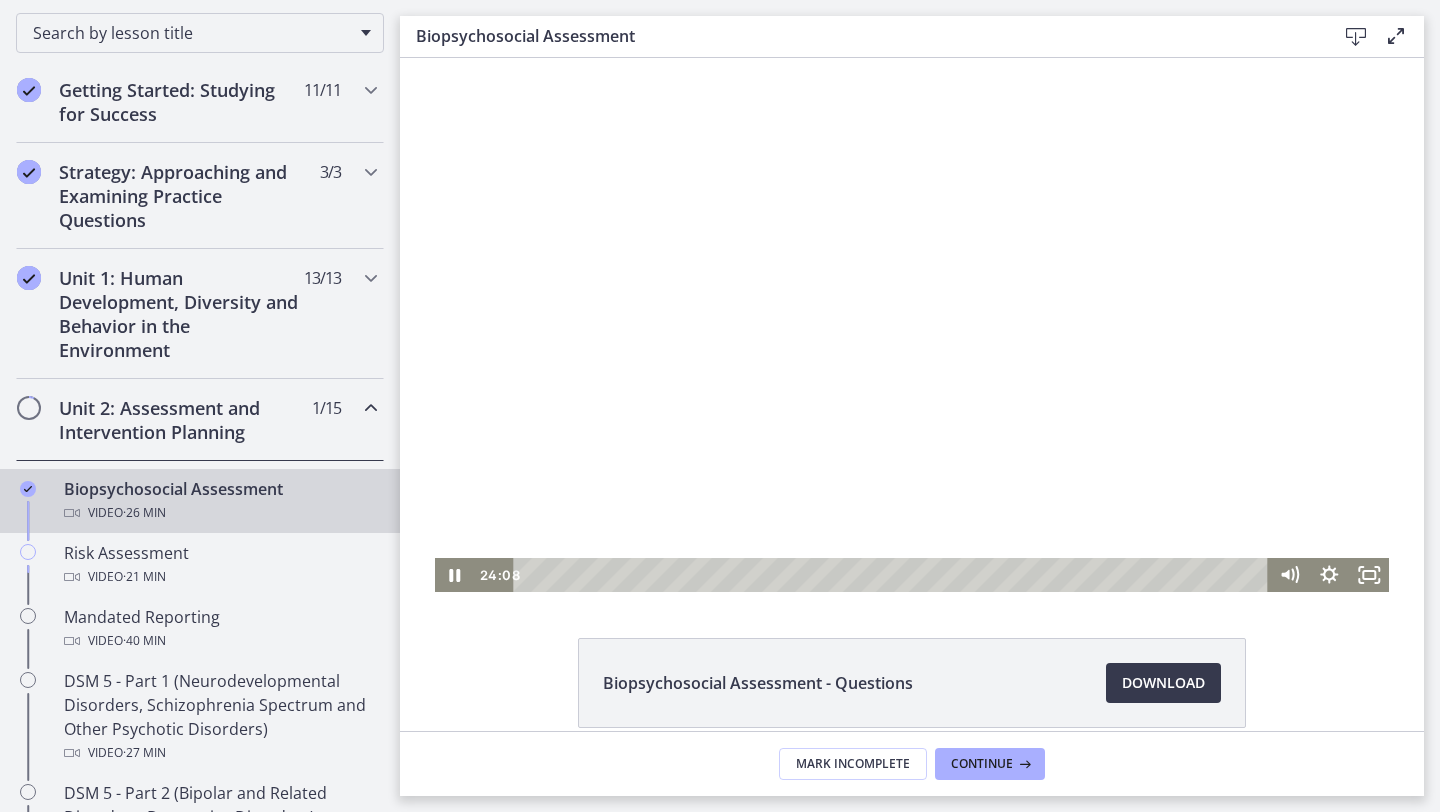 click at bounding box center (912, 325) 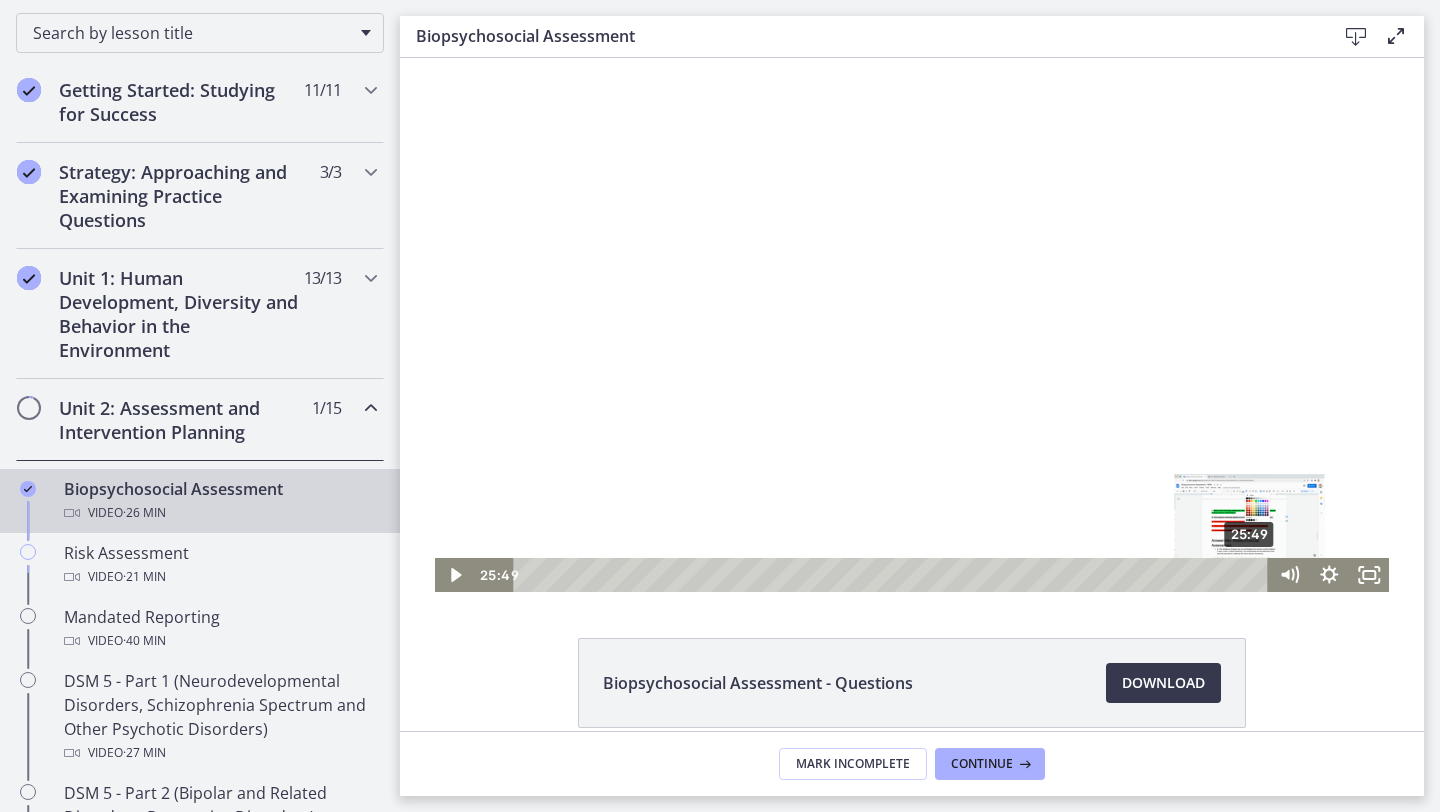 click on "25:49" at bounding box center (893, 575) 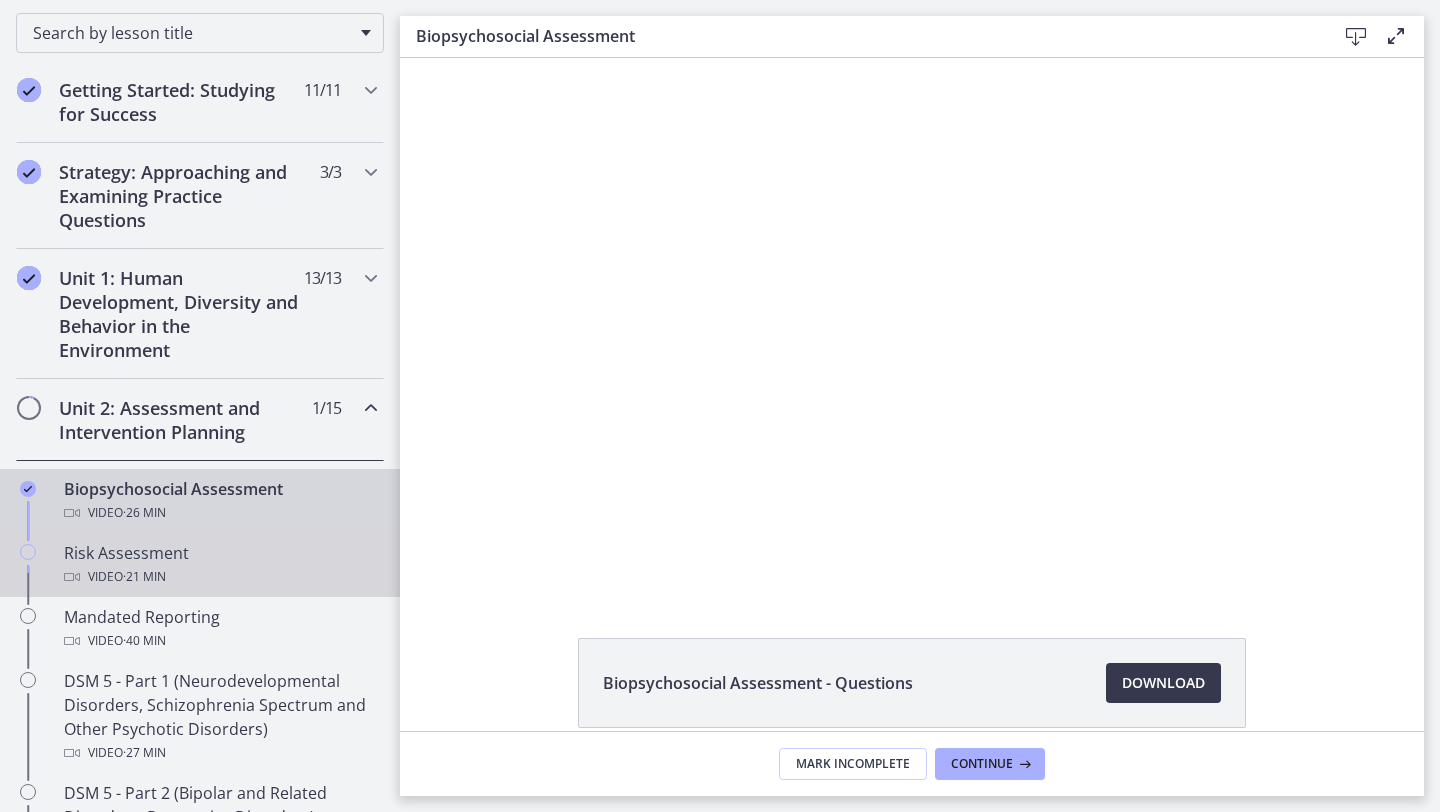 click on "Risk Assessment
Video
·  21 min" at bounding box center [220, 565] 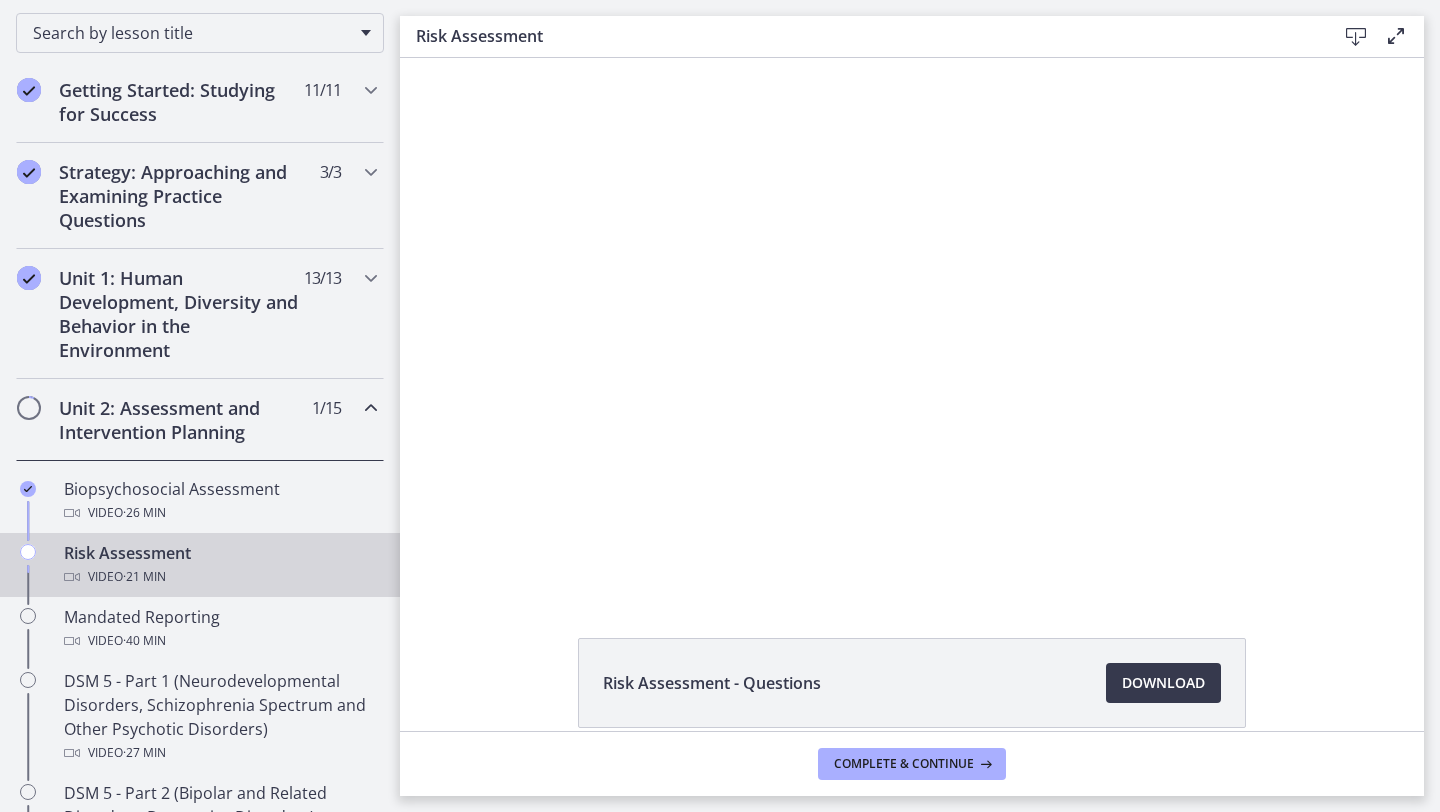 scroll, scrollTop: 0, scrollLeft: 0, axis: both 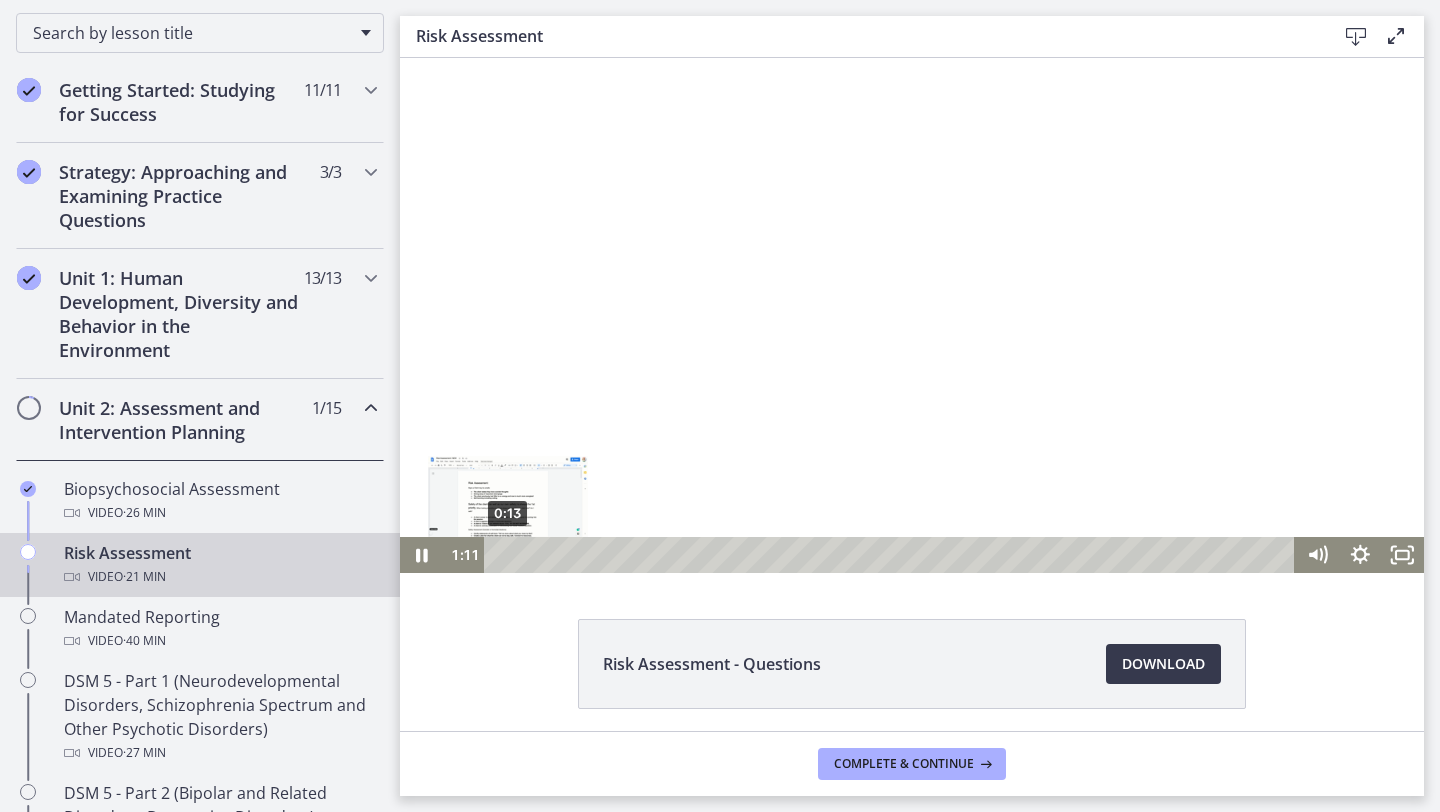 click on "0:13" at bounding box center [893, 555] 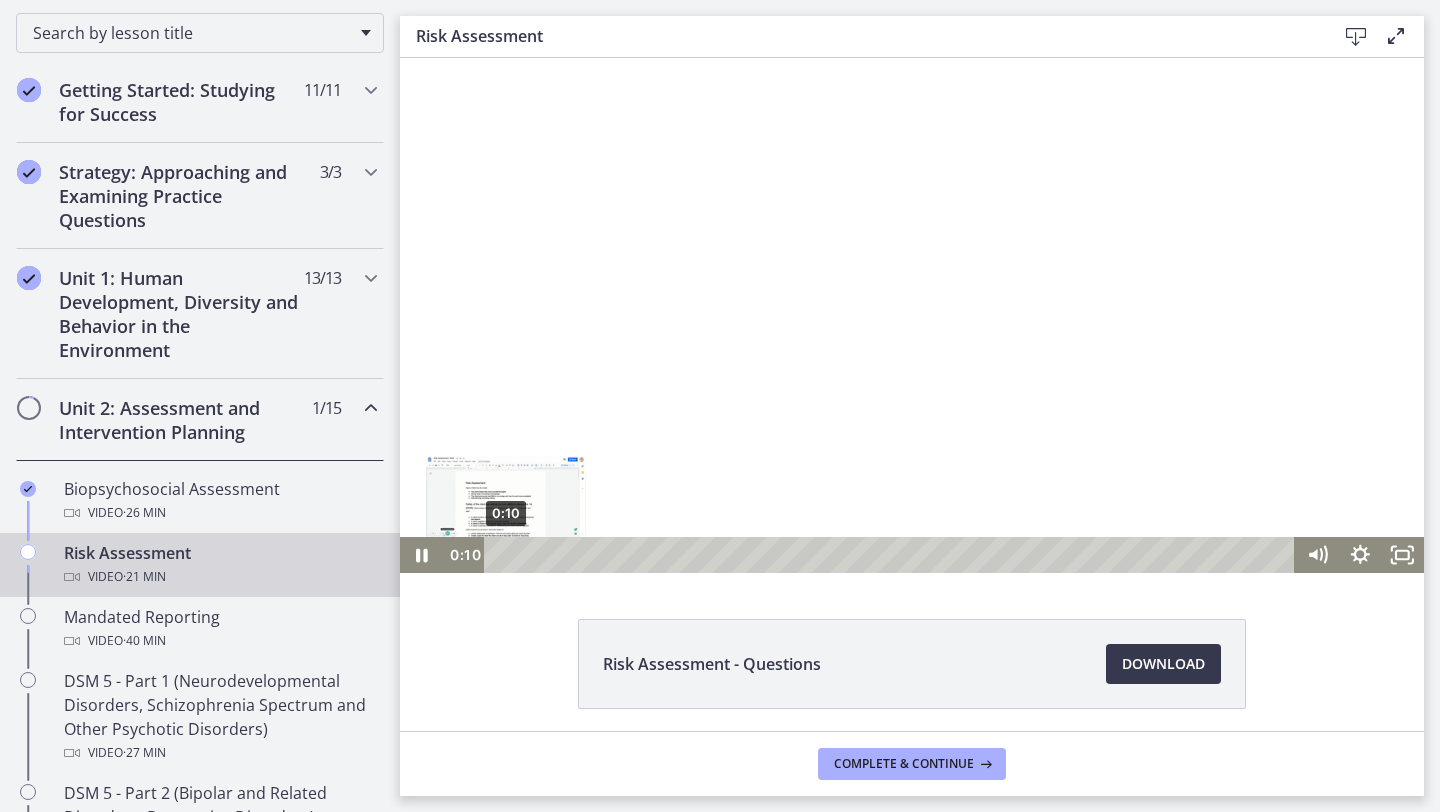 click on "0:10" at bounding box center [893, 555] 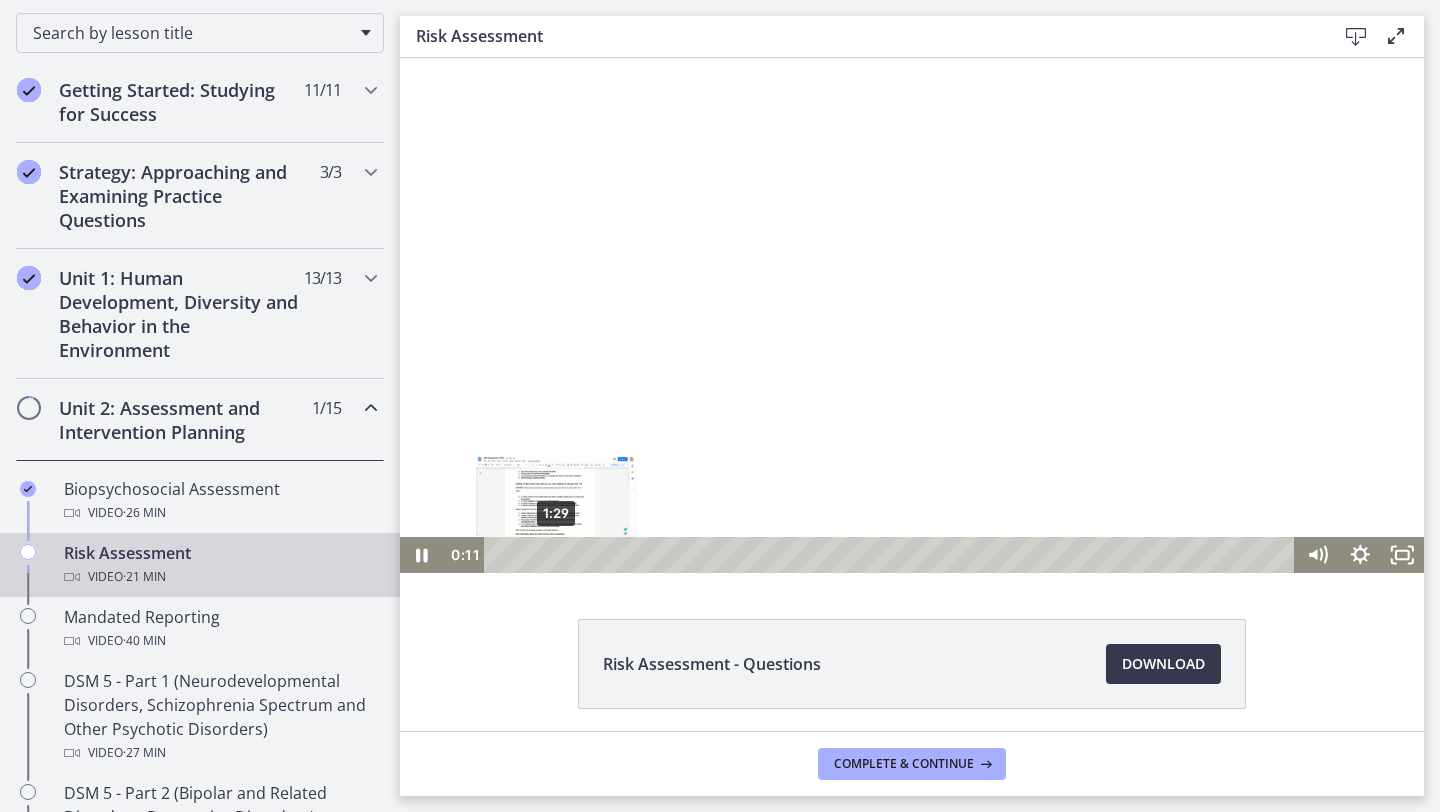 click on "1:29" at bounding box center (893, 555) 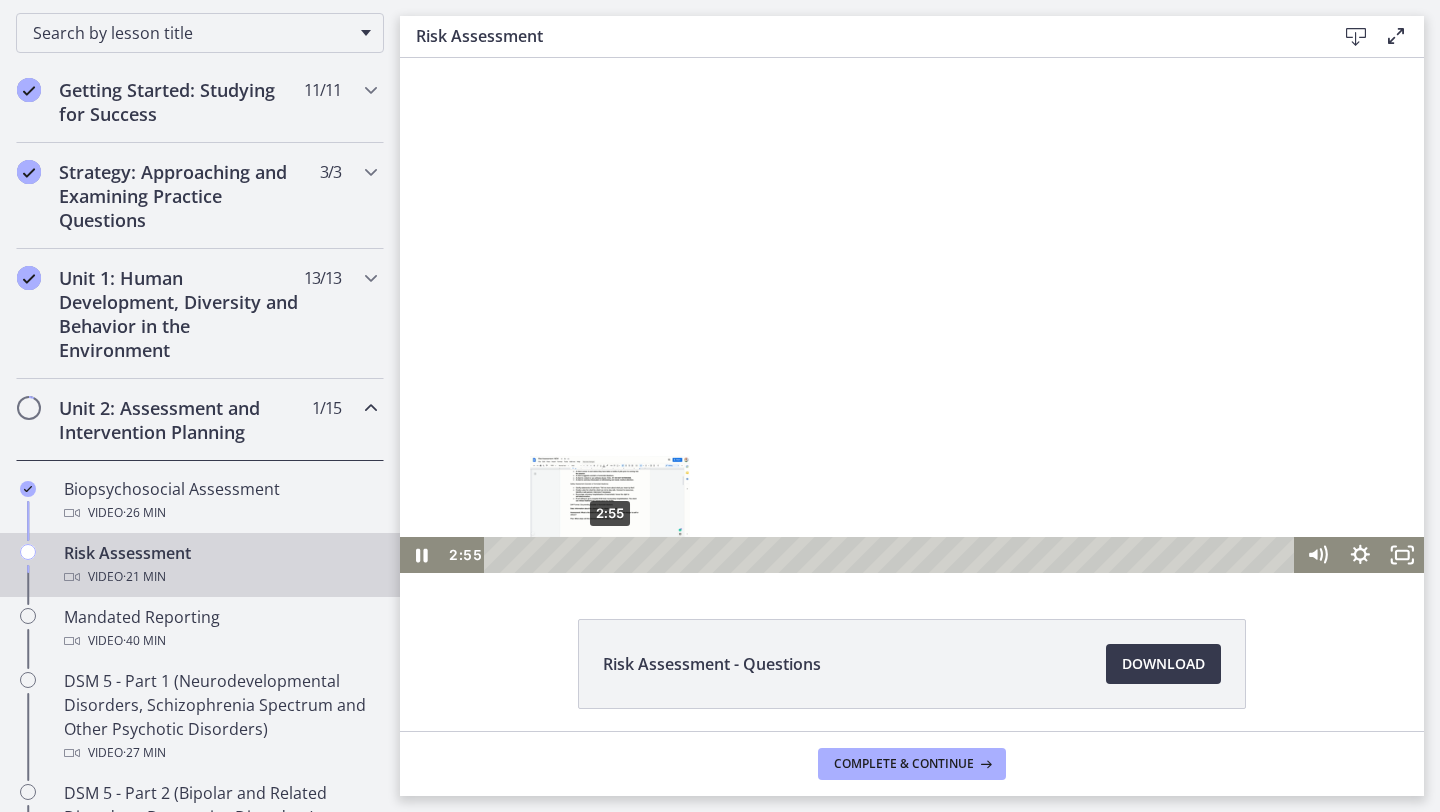 click on "2:55" at bounding box center [893, 555] 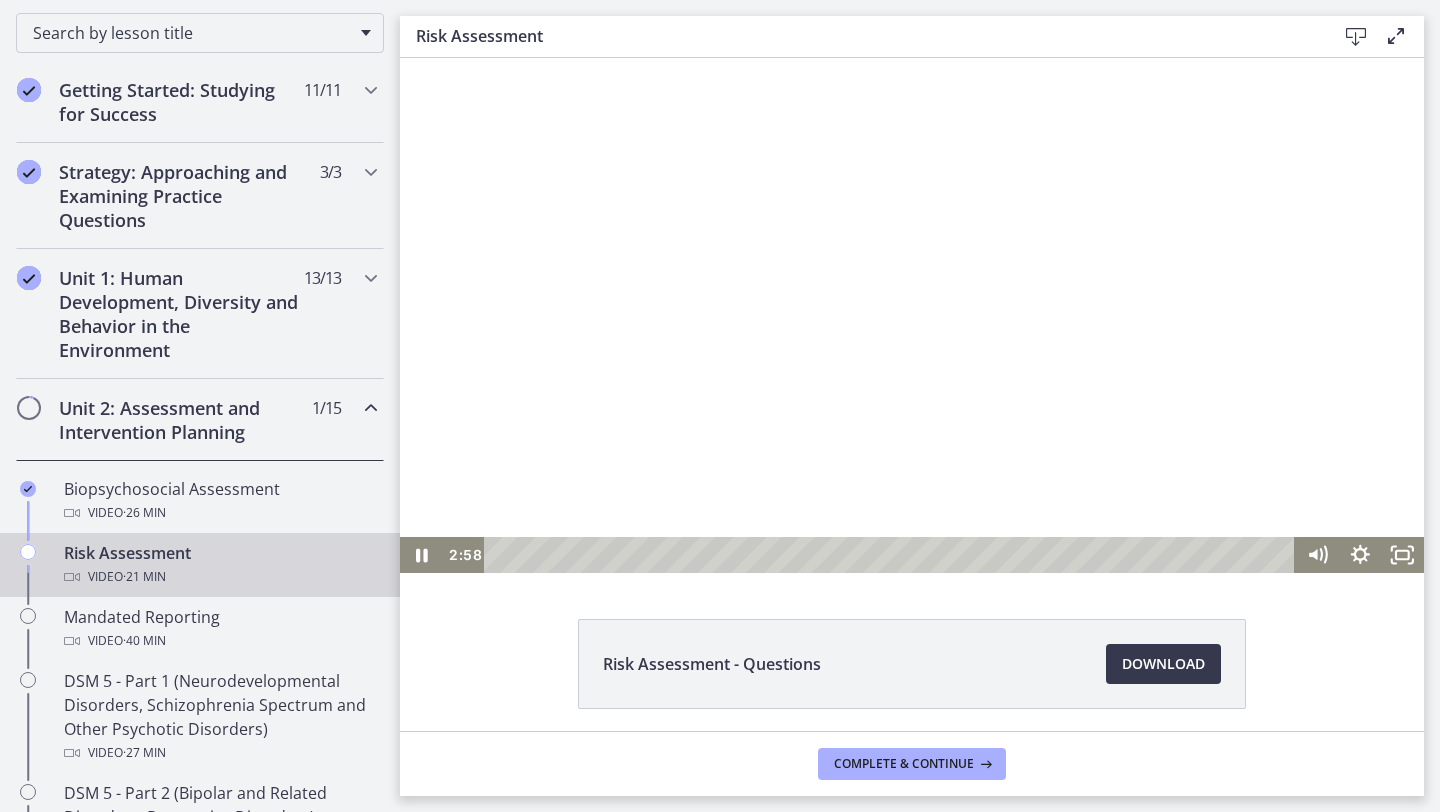 click at bounding box center [912, 315] 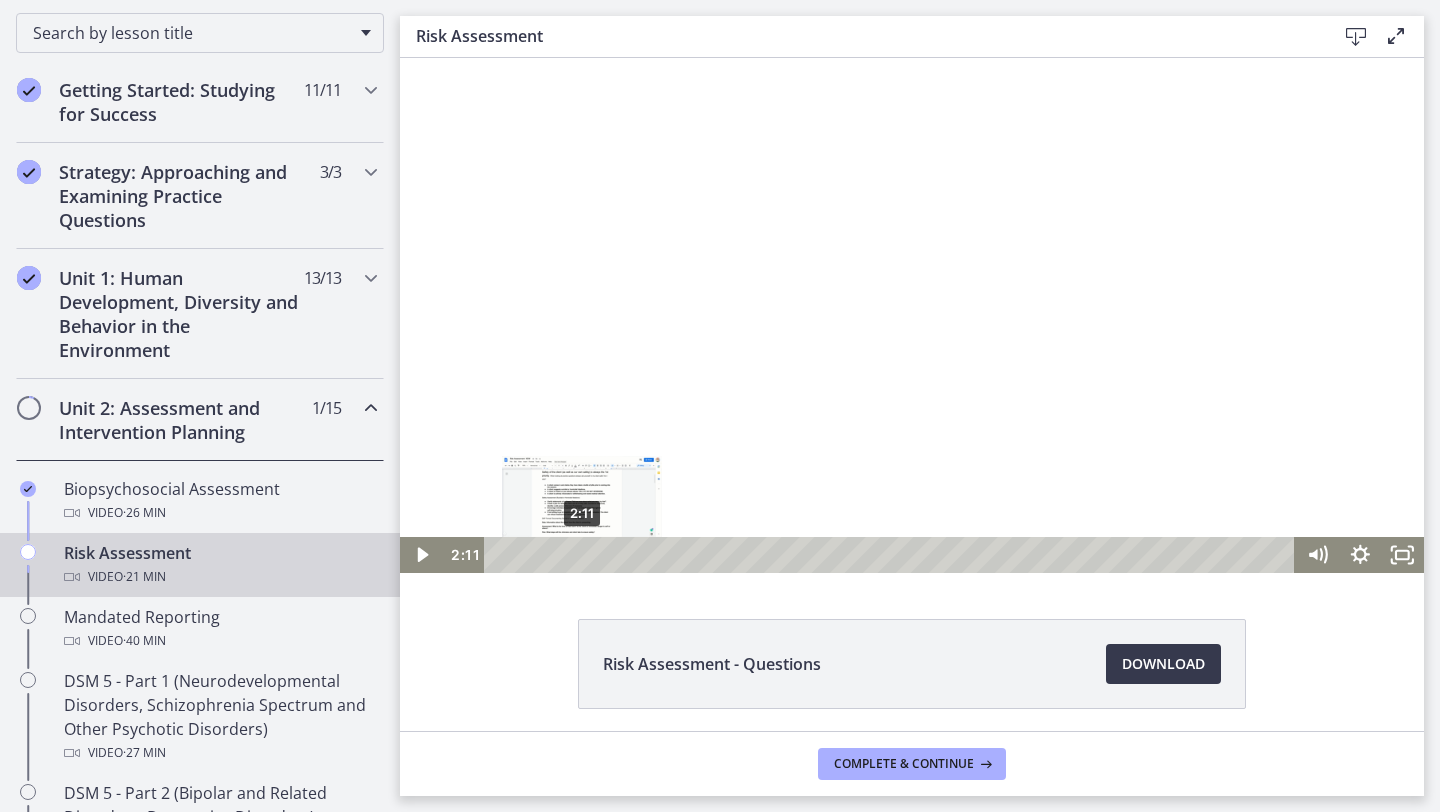 click on "2:11" at bounding box center [893, 555] 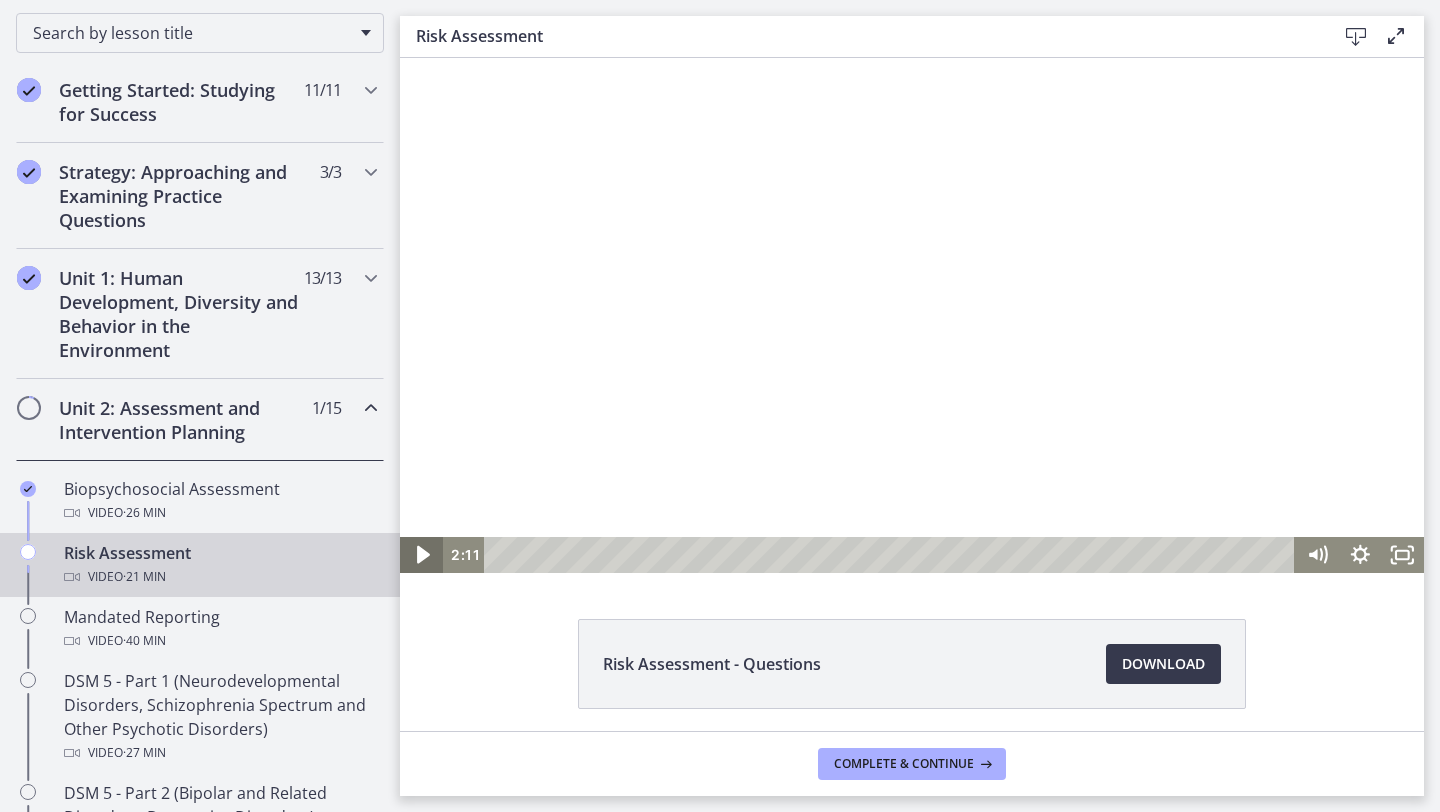 click 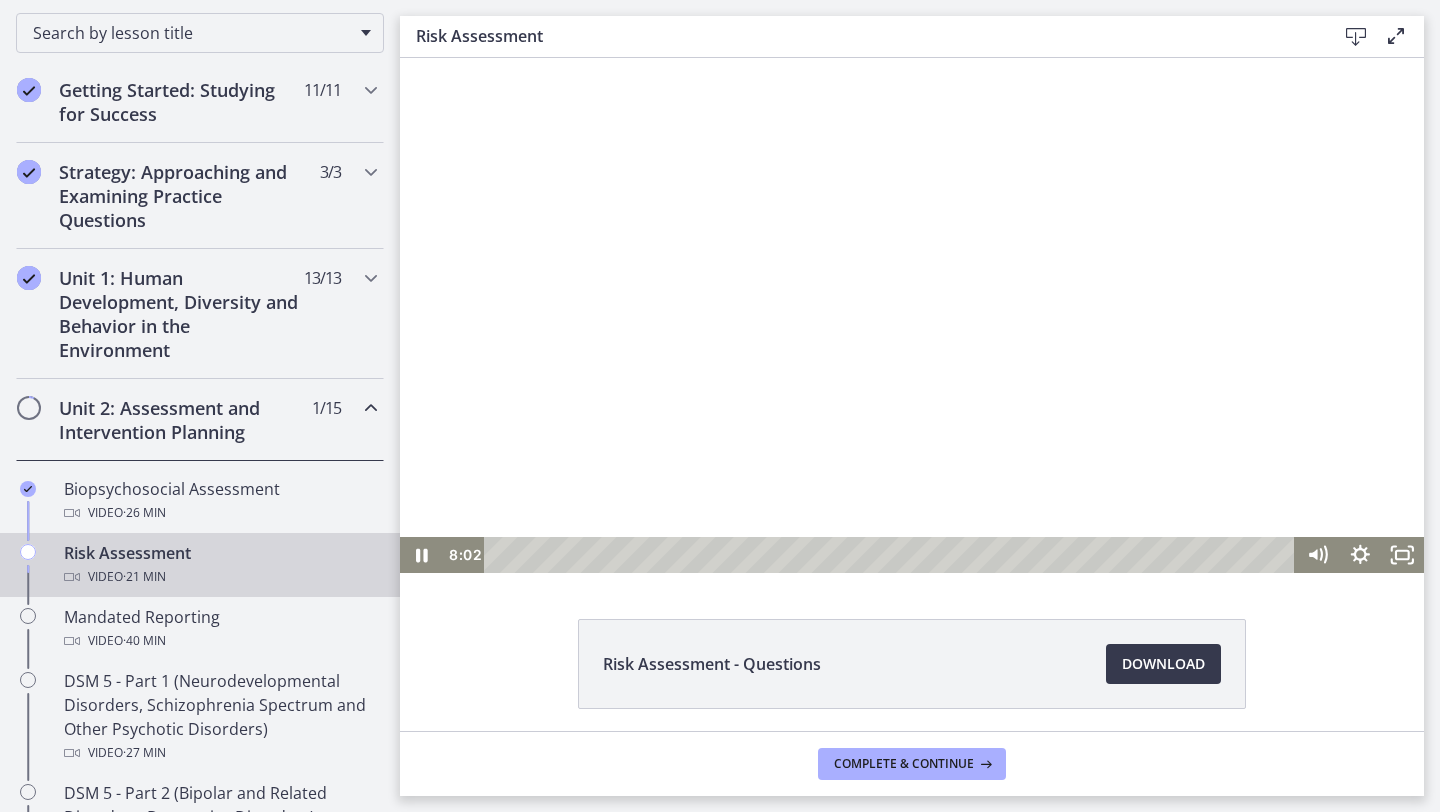 click at bounding box center (912, 315) 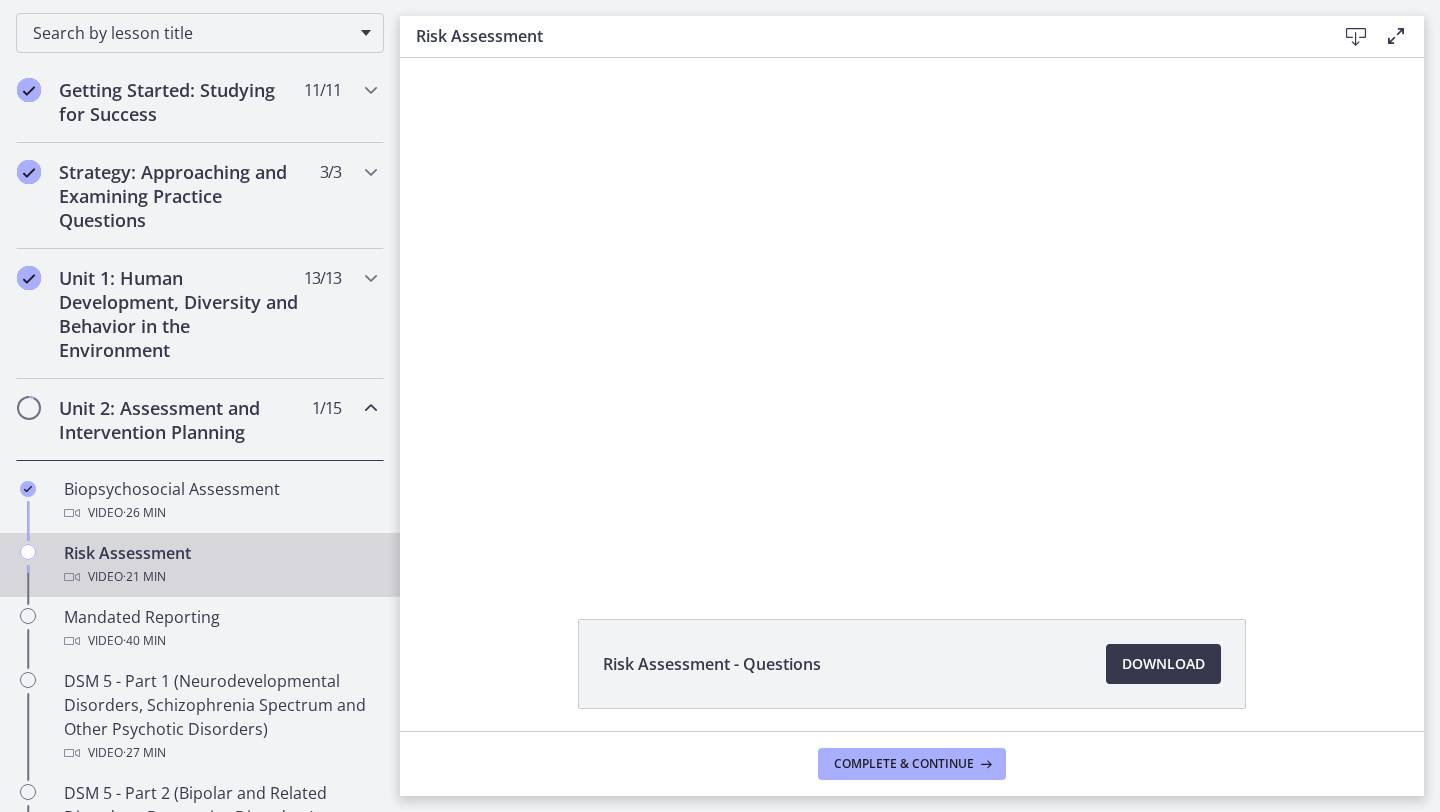 click at bounding box center [912, 315] 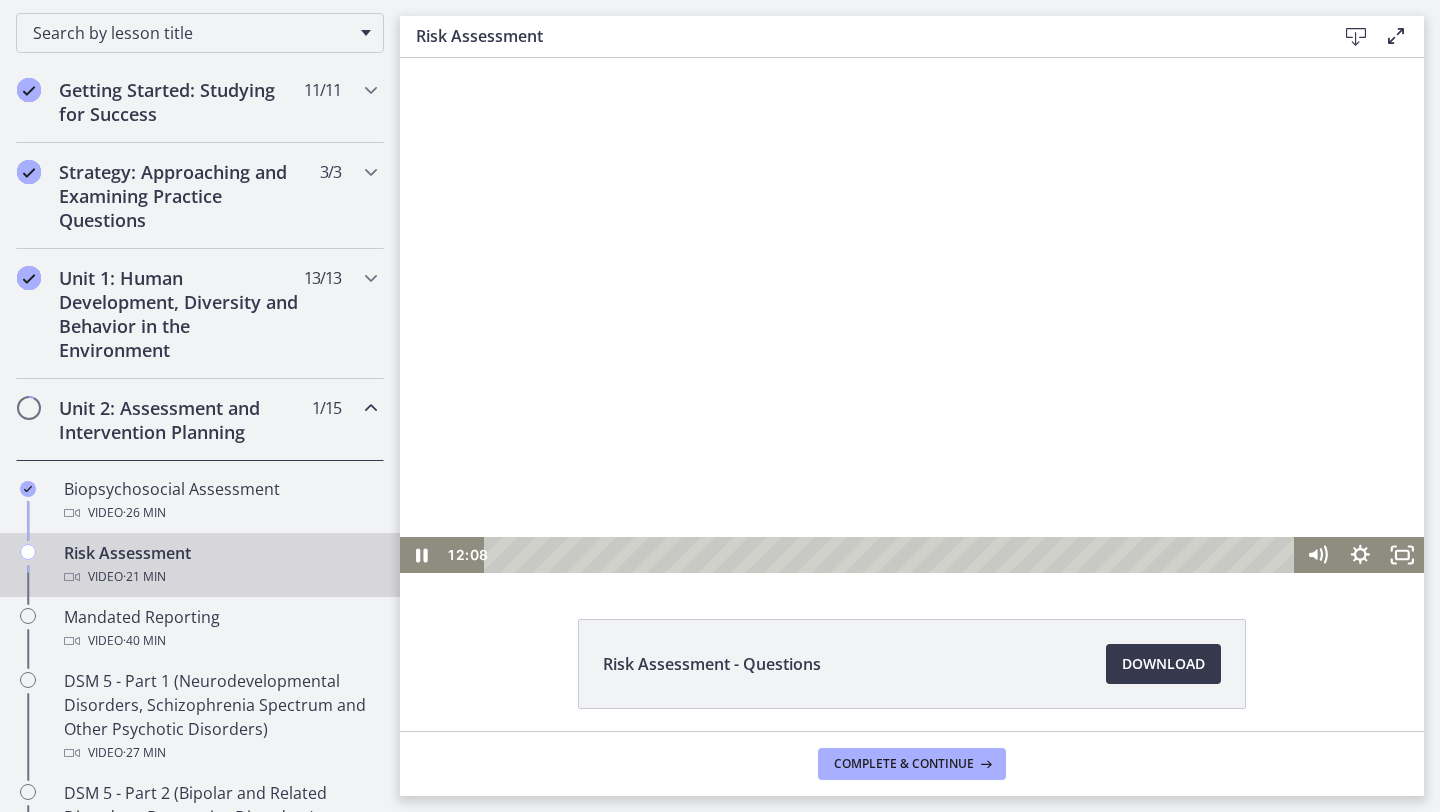 click at bounding box center (912, 315) 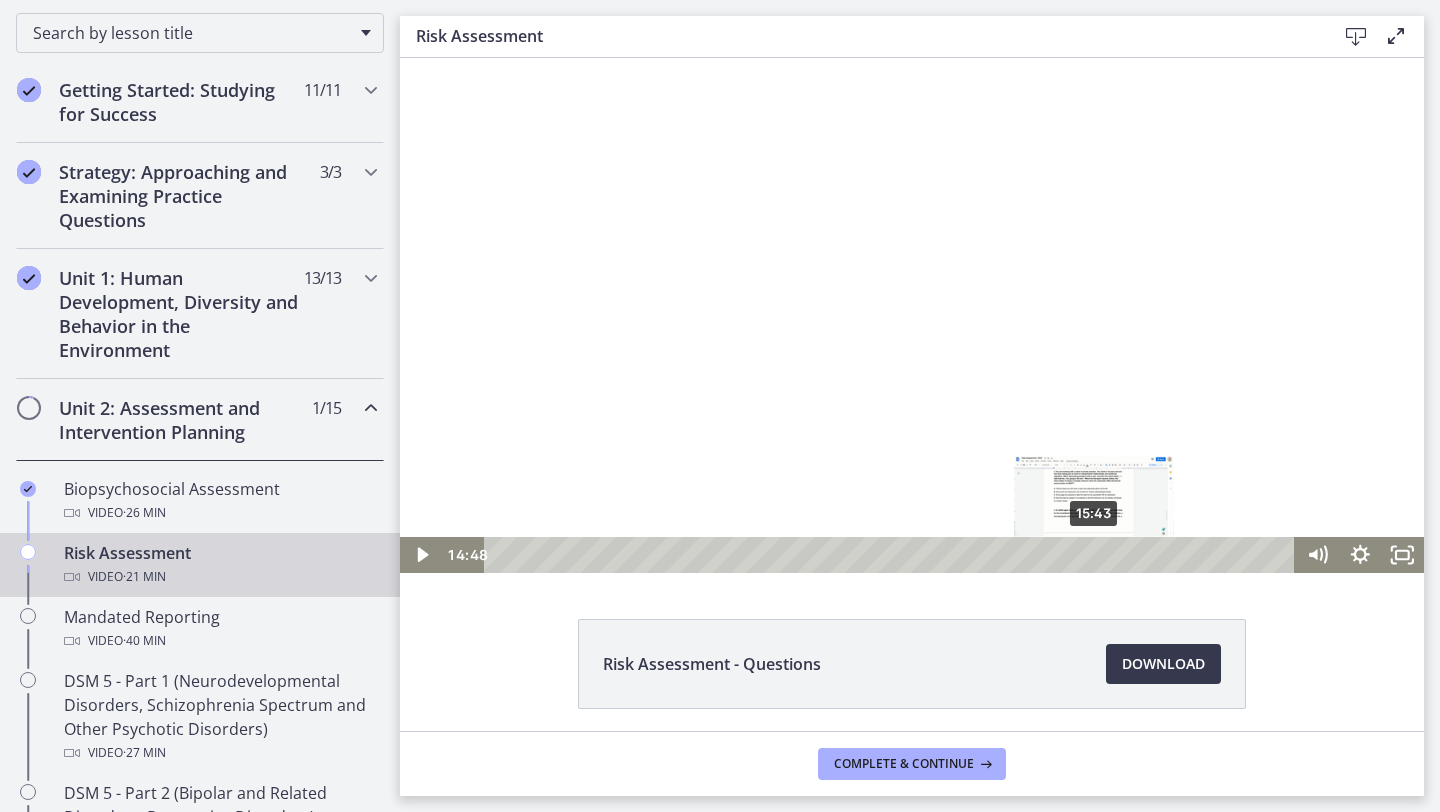 click on "15:43" at bounding box center (893, 555) 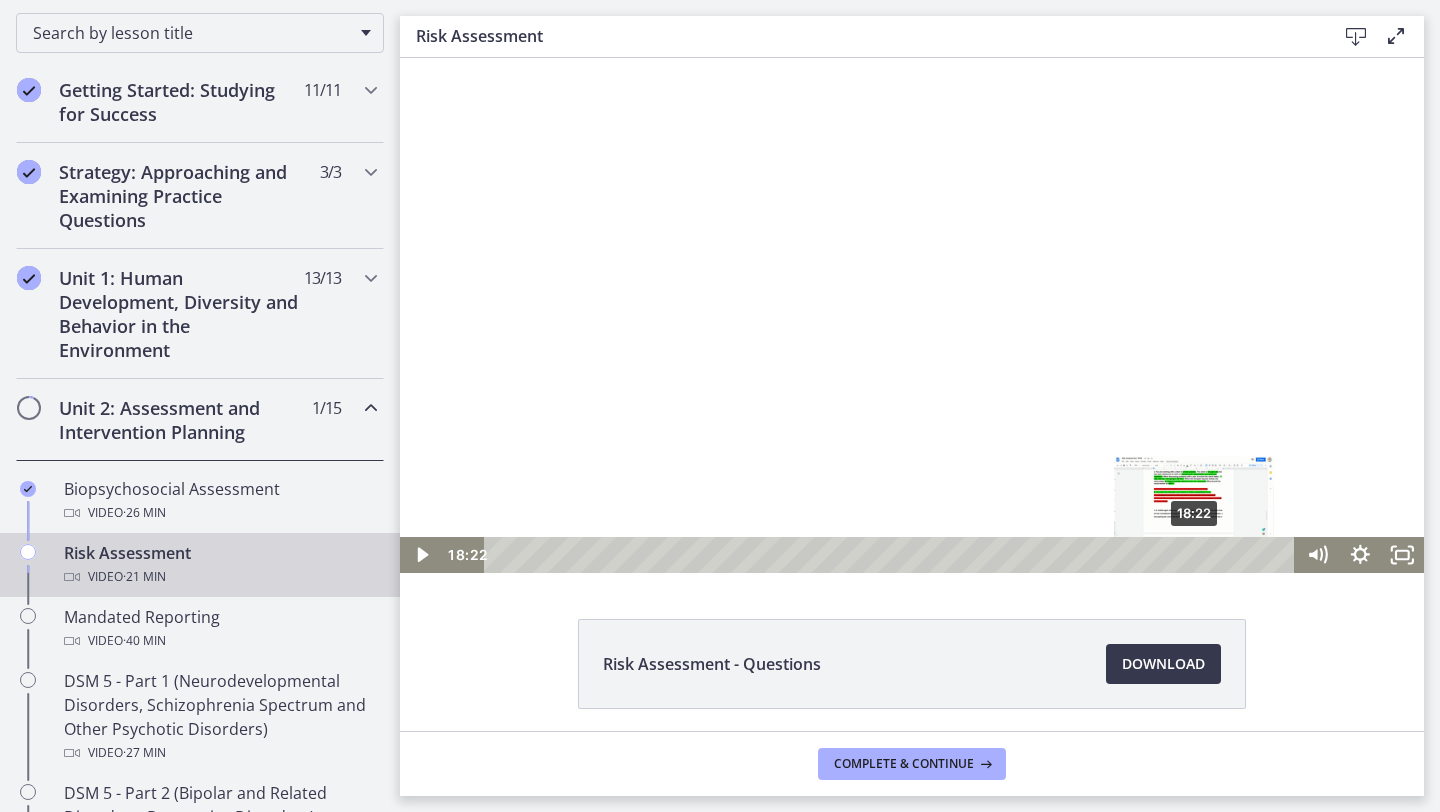 click on "18:22" at bounding box center (893, 555) 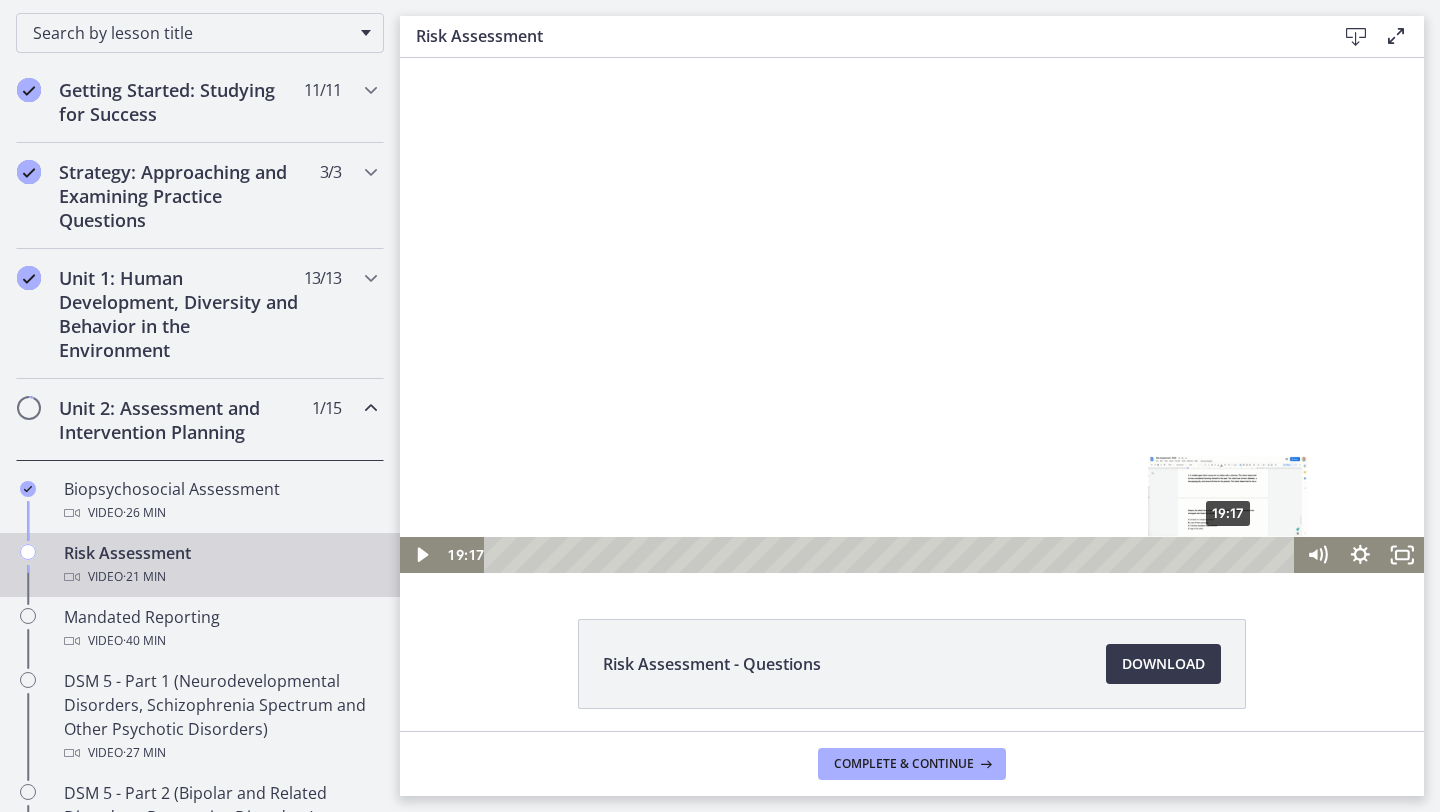 click on "19:17" at bounding box center (893, 555) 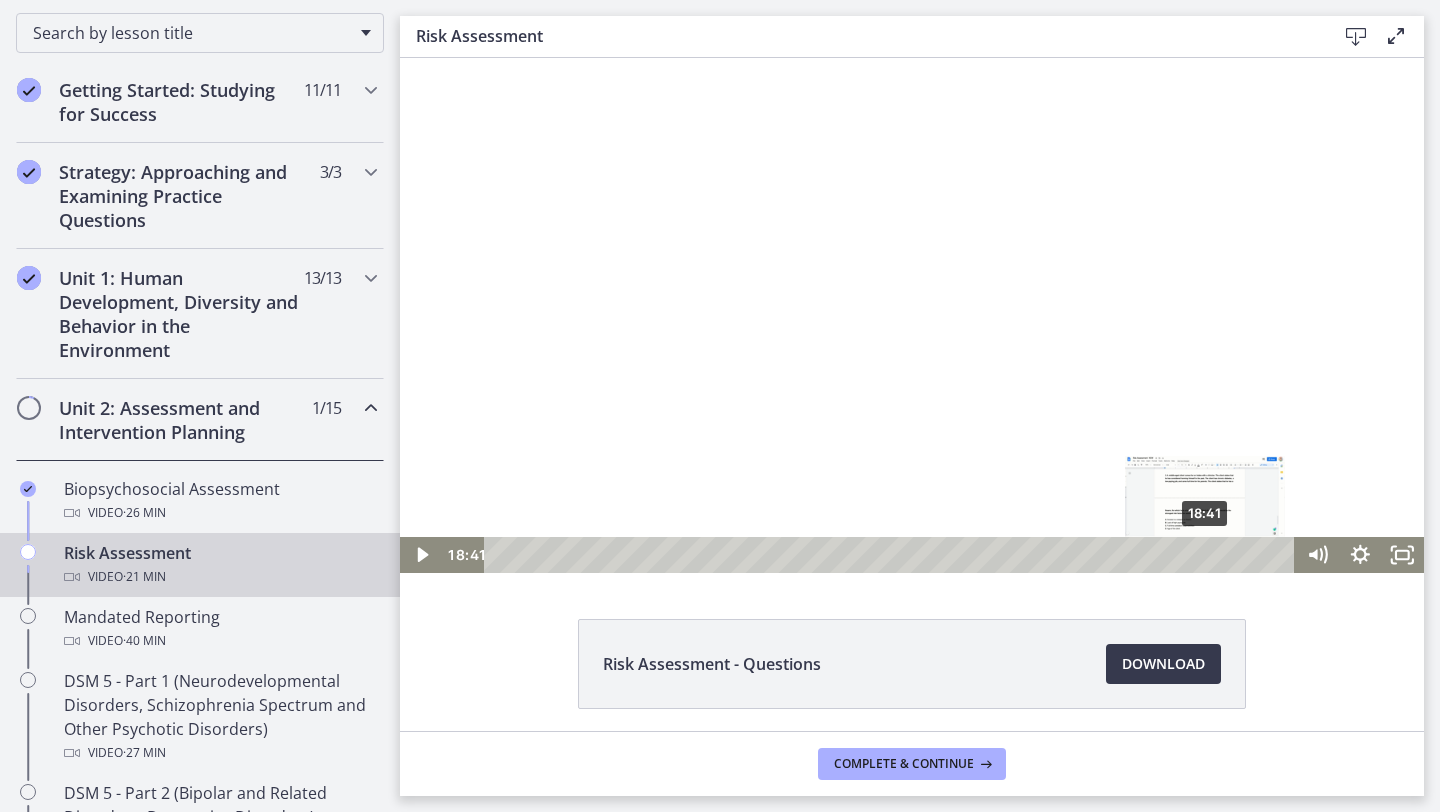 click on "18:41" at bounding box center (893, 555) 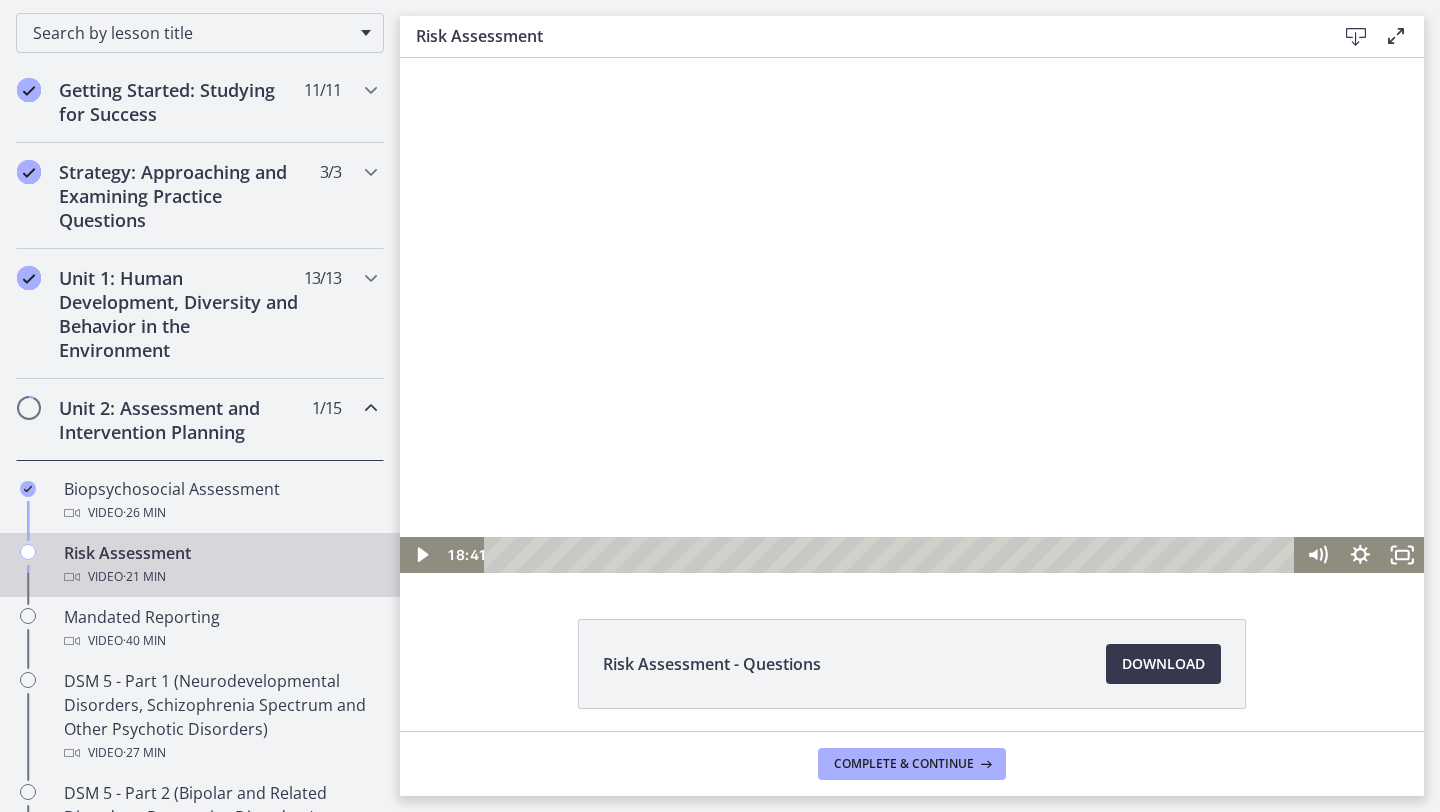 click at bounding box center [912, 315] 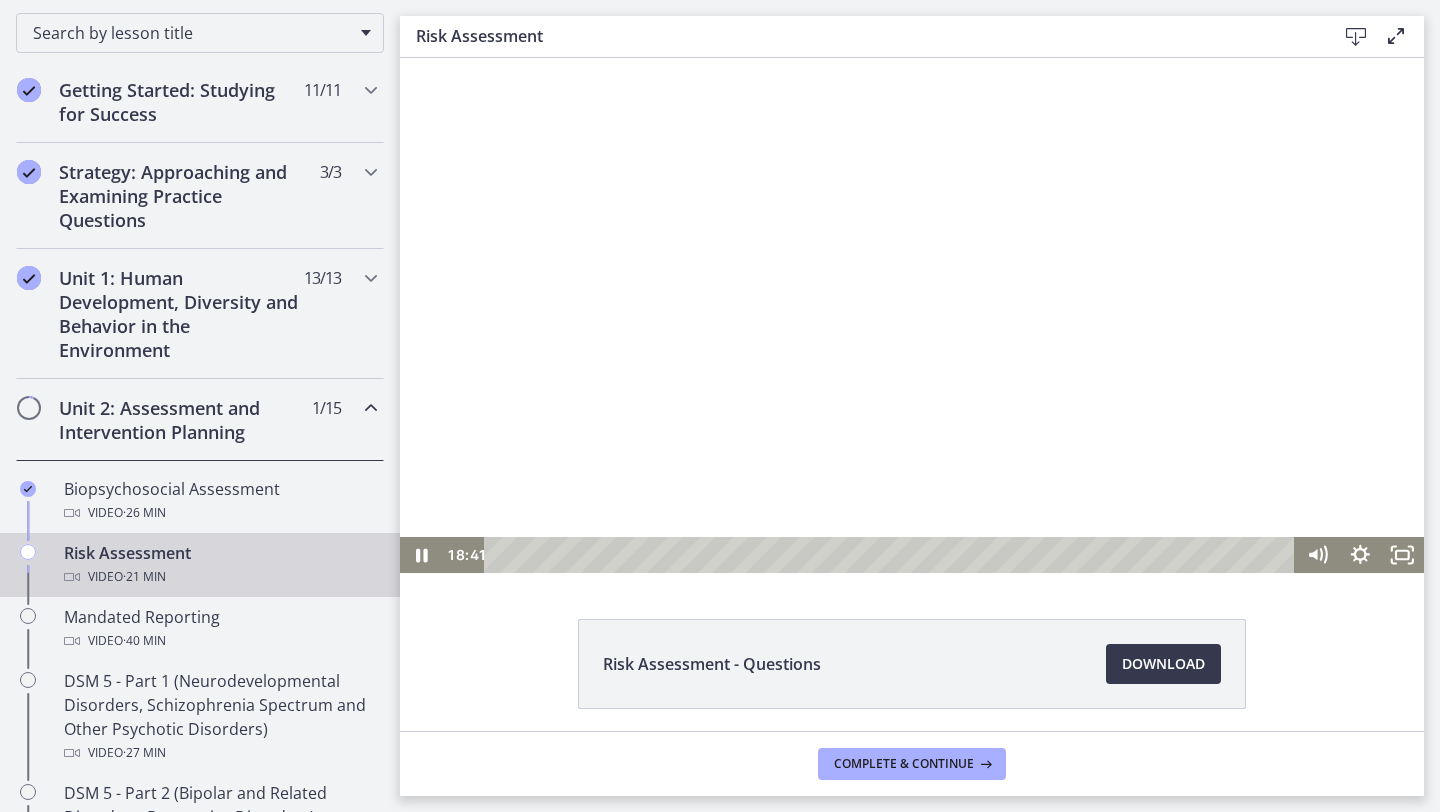 click at bounding box center (912, 315) 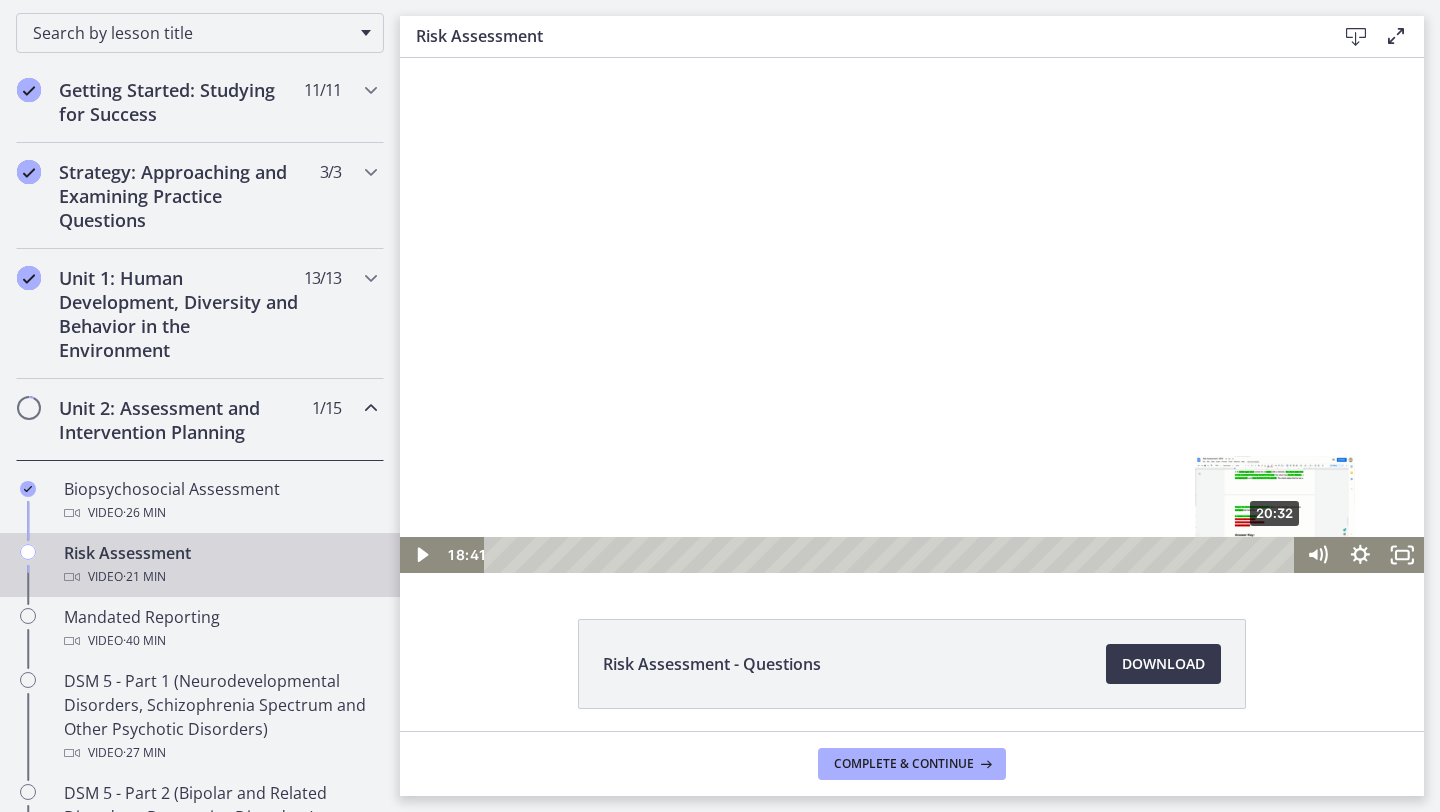click on "20:32" at bounding box center (893, 555) 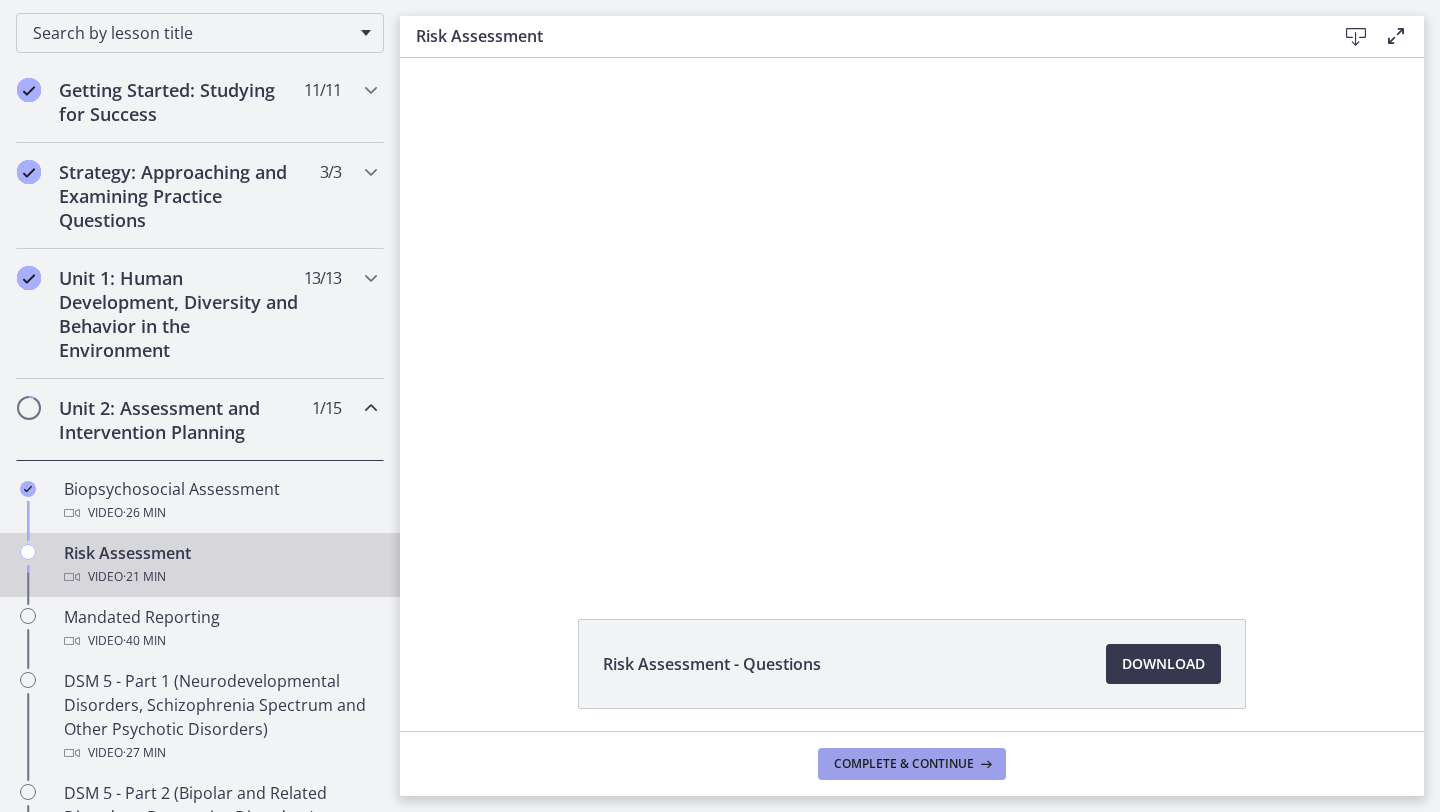click at bounding box center [984, 764] 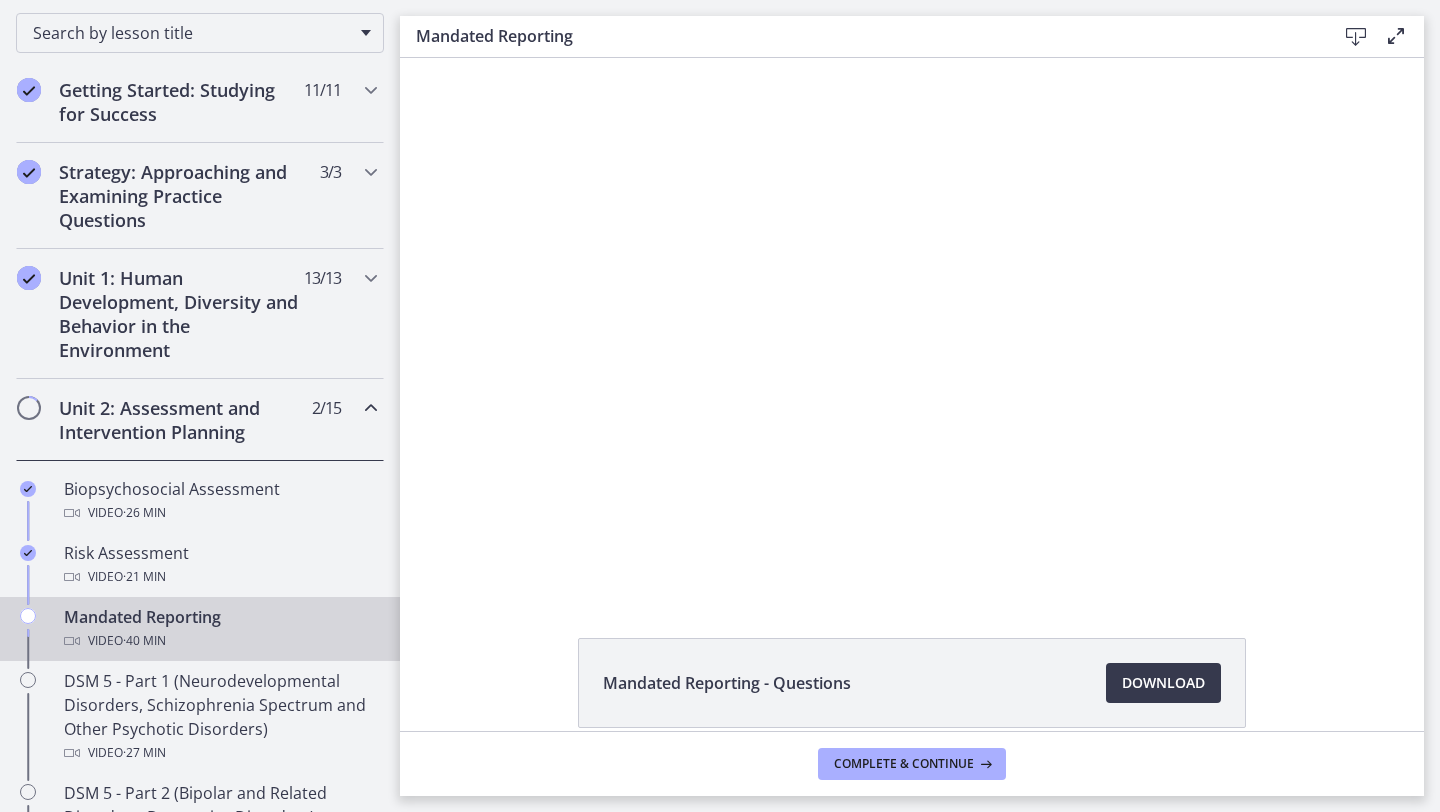 scroll, scrollTop: 0, scrollLeft: 0, axis: both 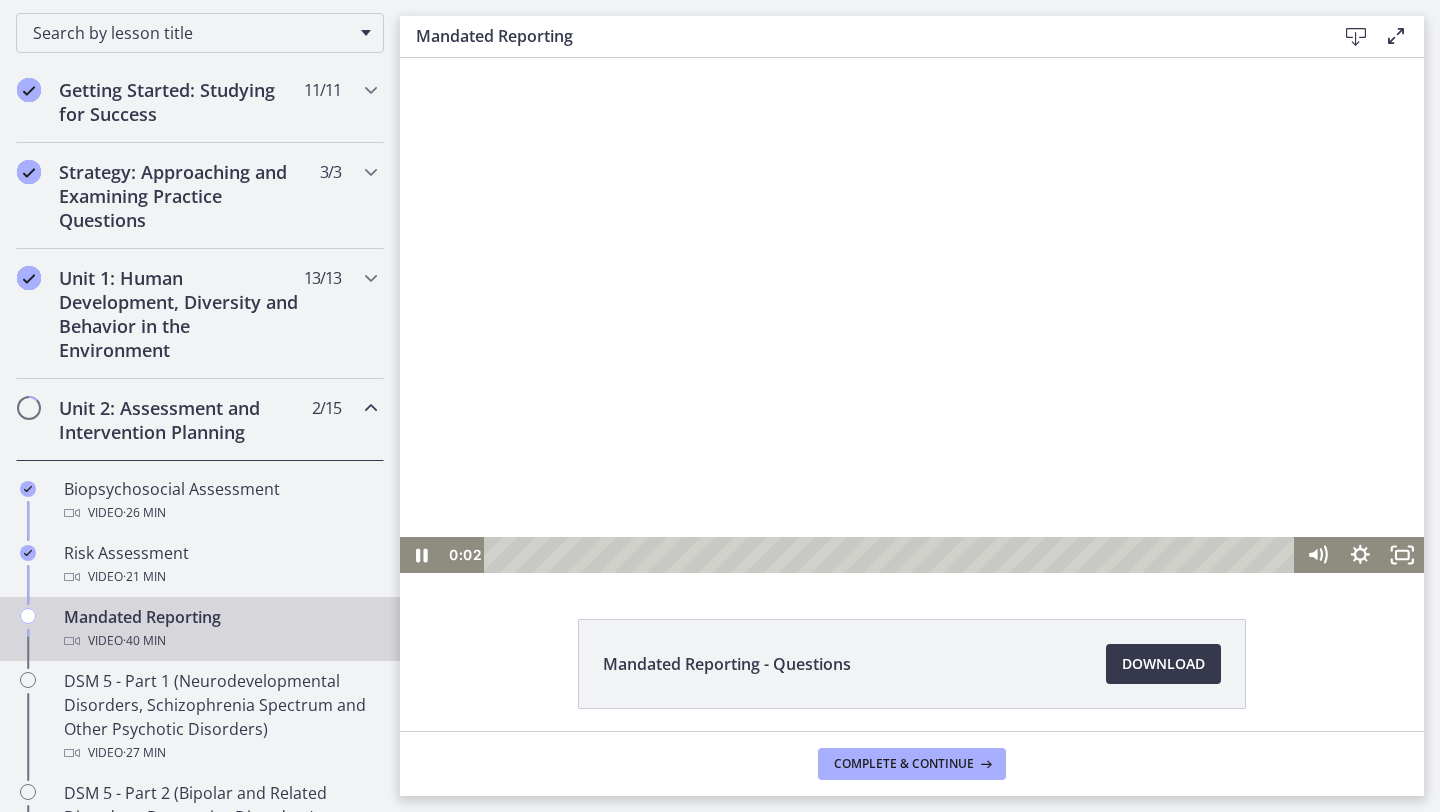 click at bounding box center (912, 315) 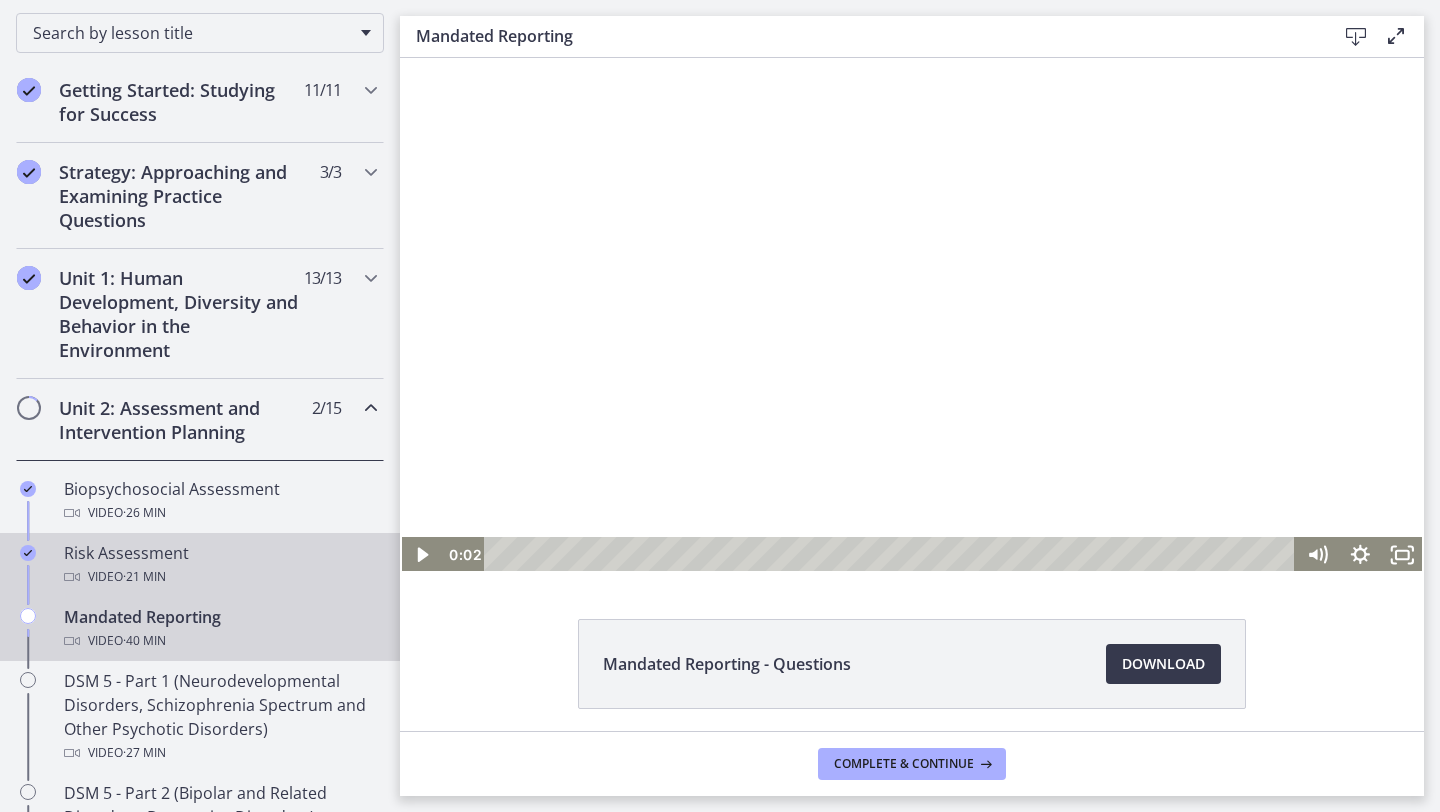 click on "Risk Assessment
Video
·  21 min" at bounding box center (220, 565) 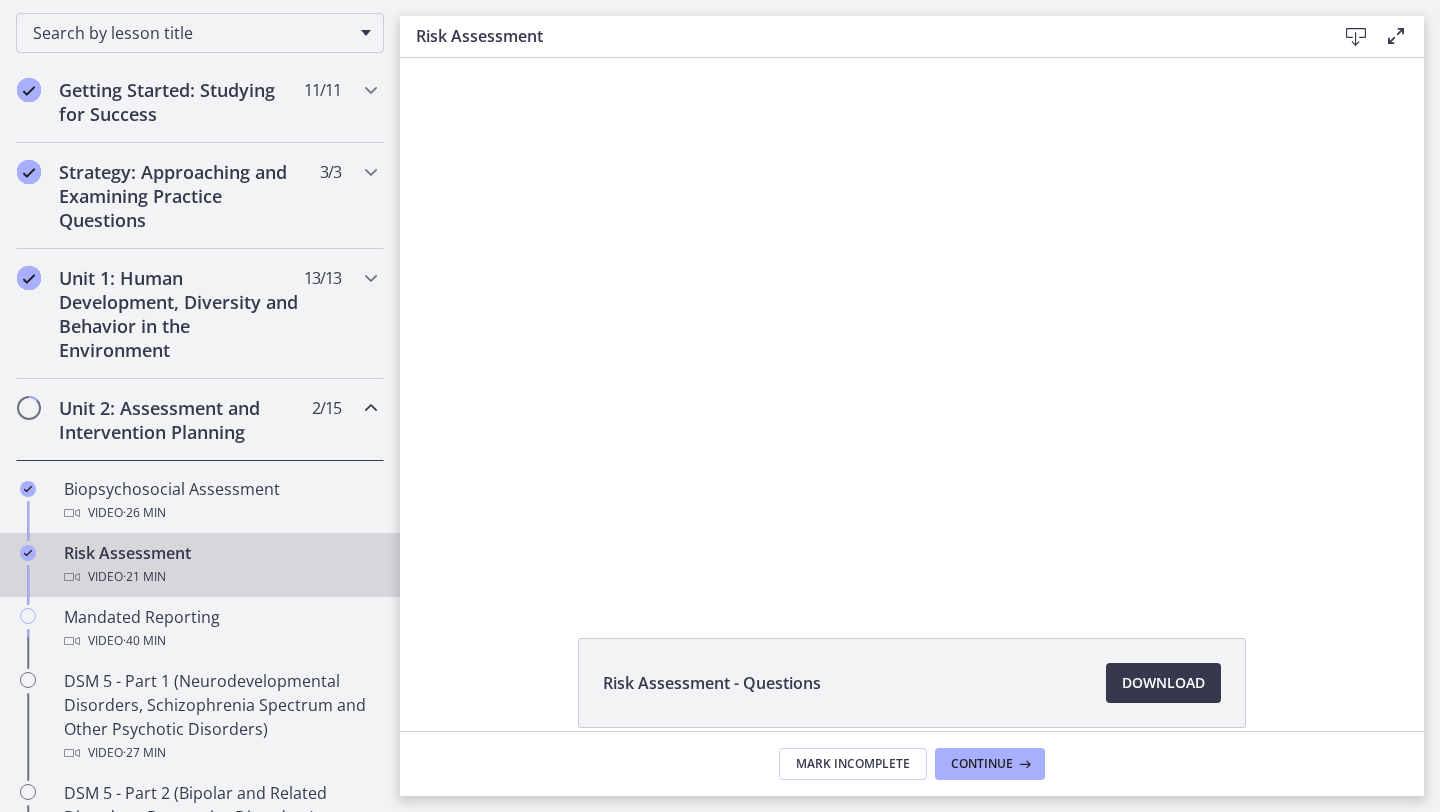 scroll, scrollTop: 0, scrollLeft: 0, axis: both 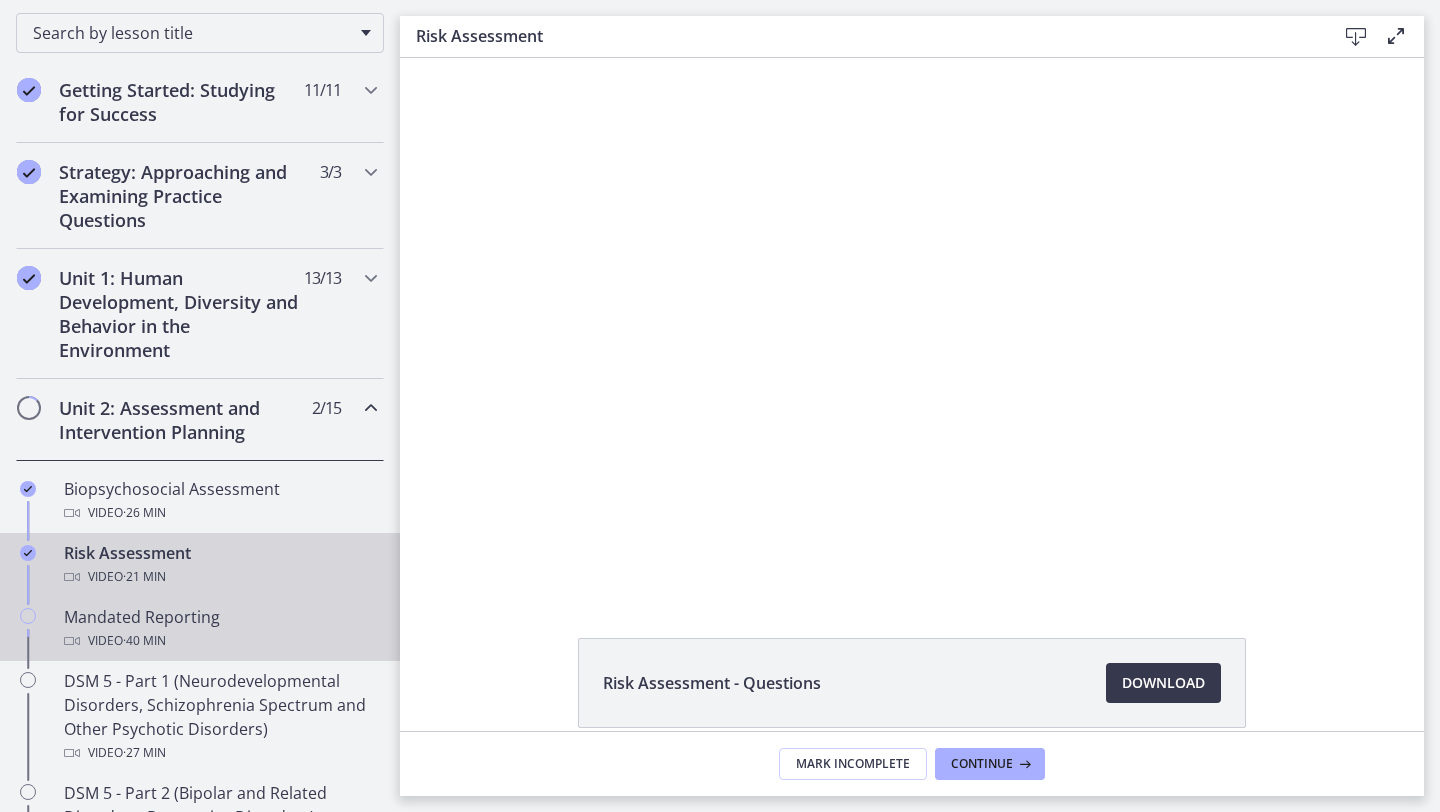 click on "Mandated Reporting
Video
·  40 min" at bounding box center [220, 629] 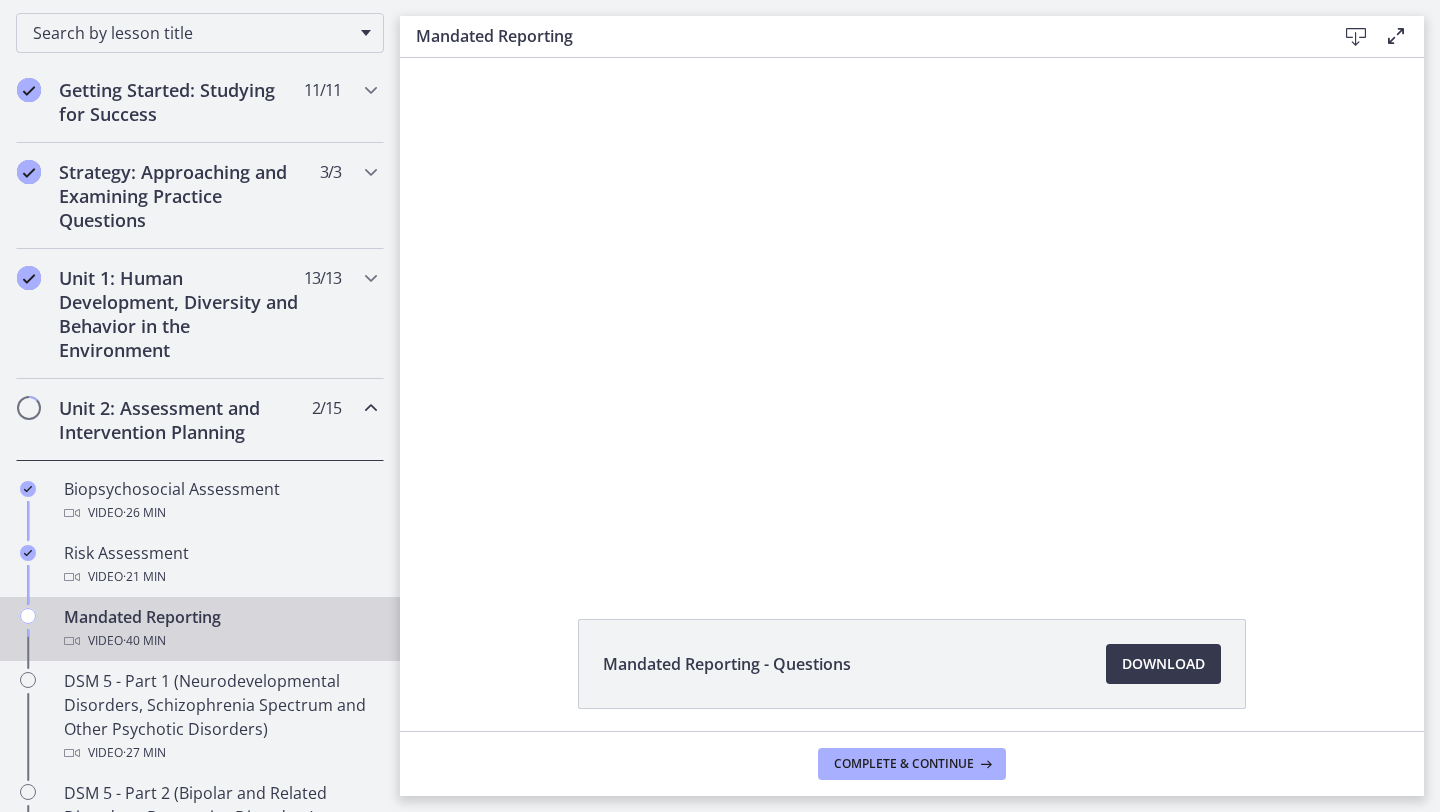 scroll, scrollTop: 0, scrollLeft: 0, axis: both 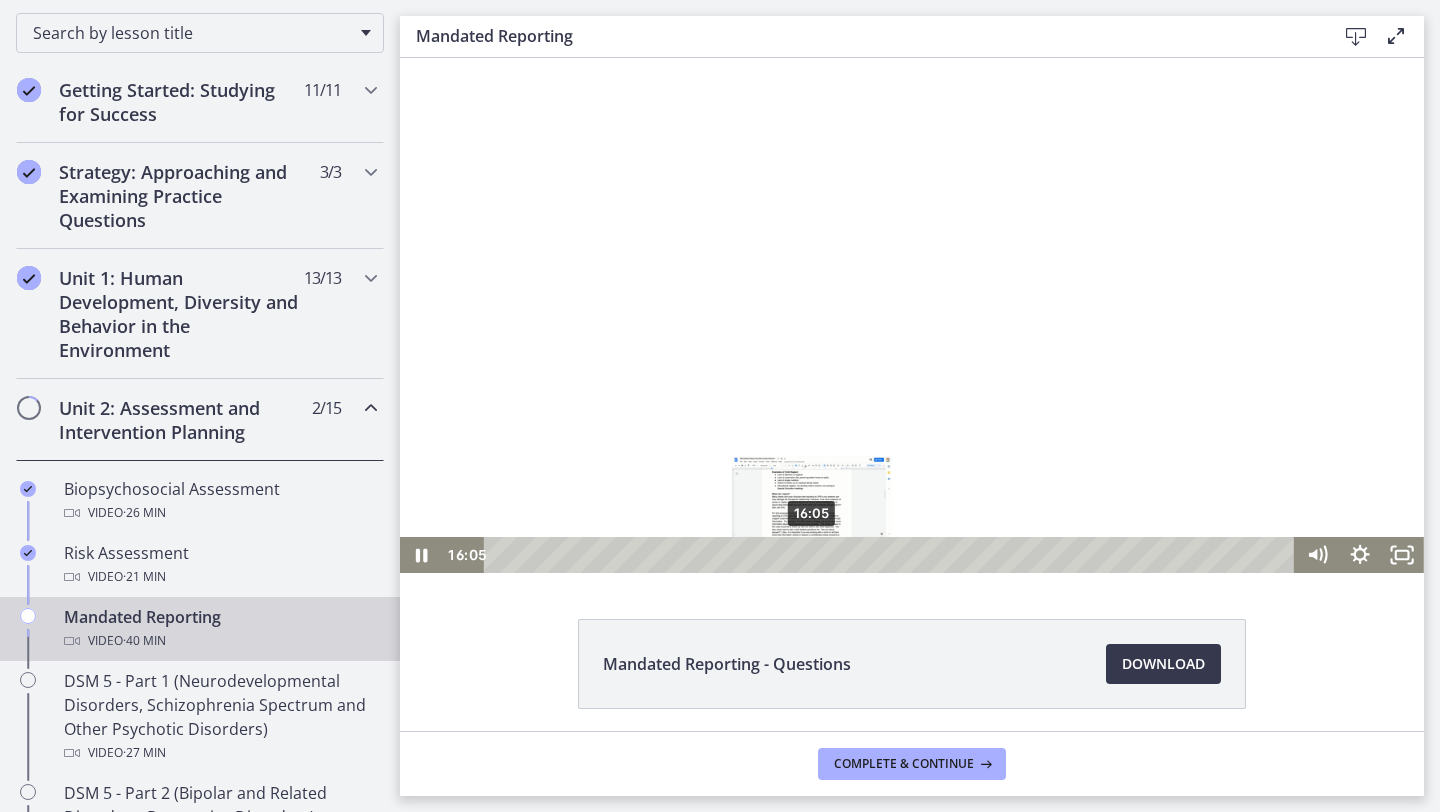 click on "16:05" at bounding box center (893, 555) 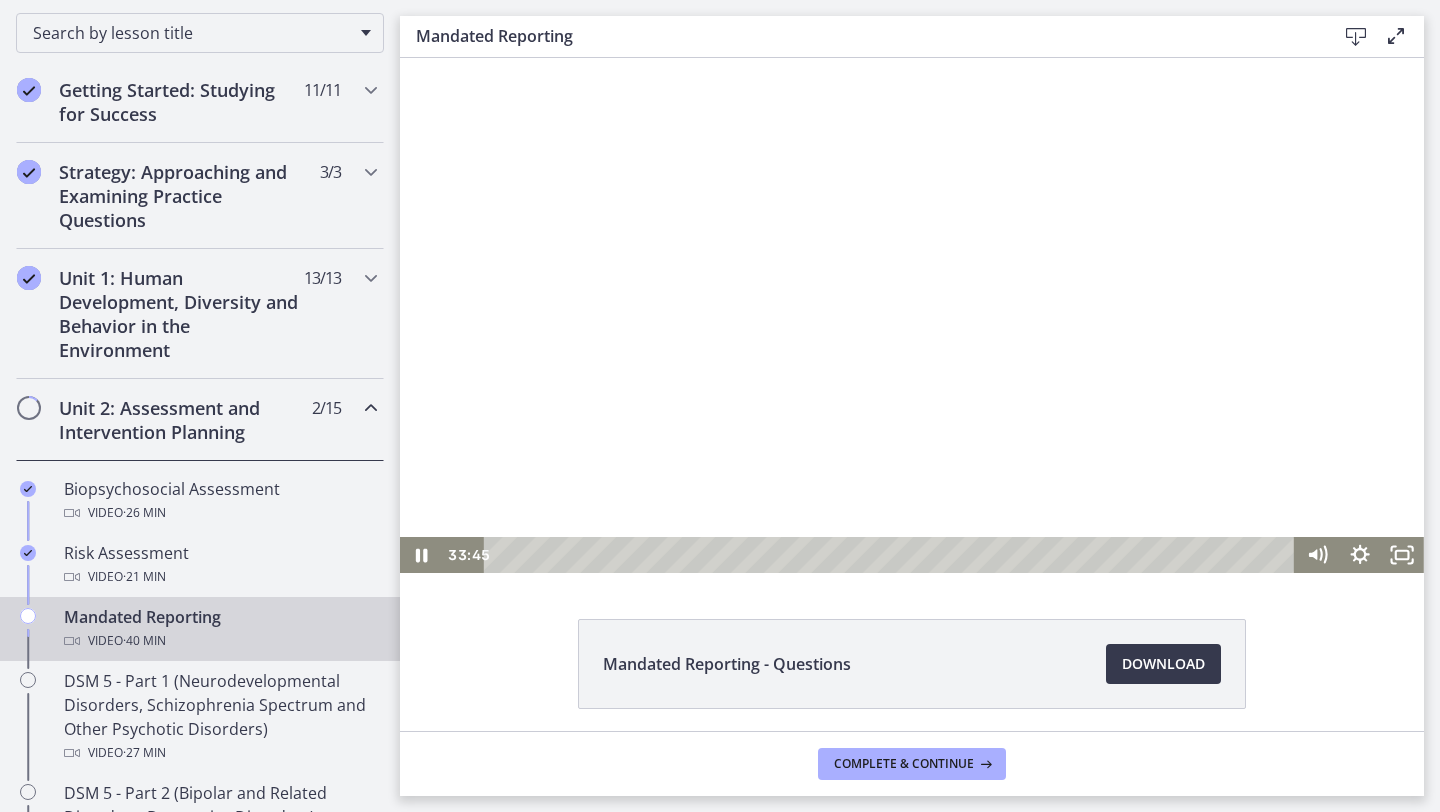 click at bounding box center [912, 315] 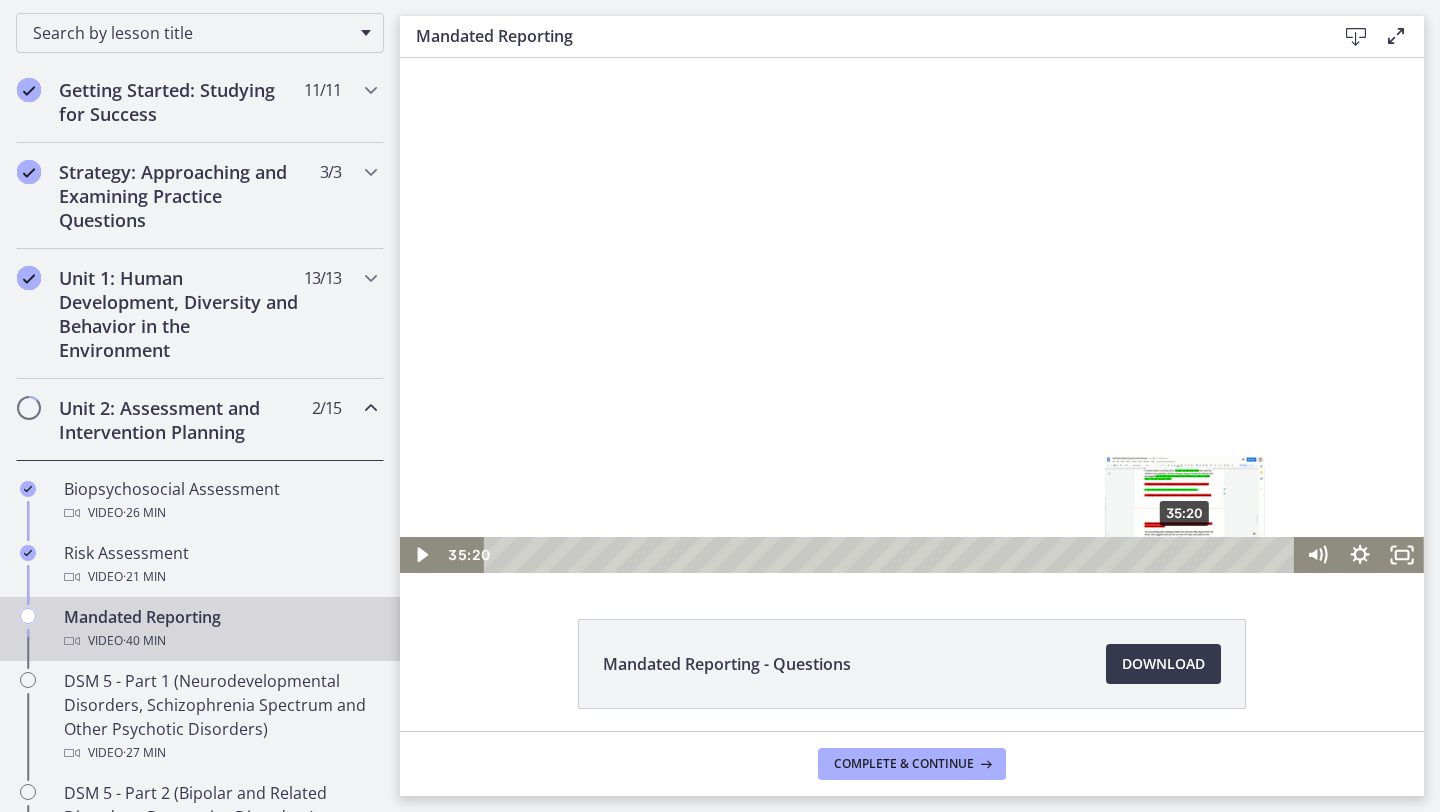 click on "35:20" at bounding box center [893, 555] 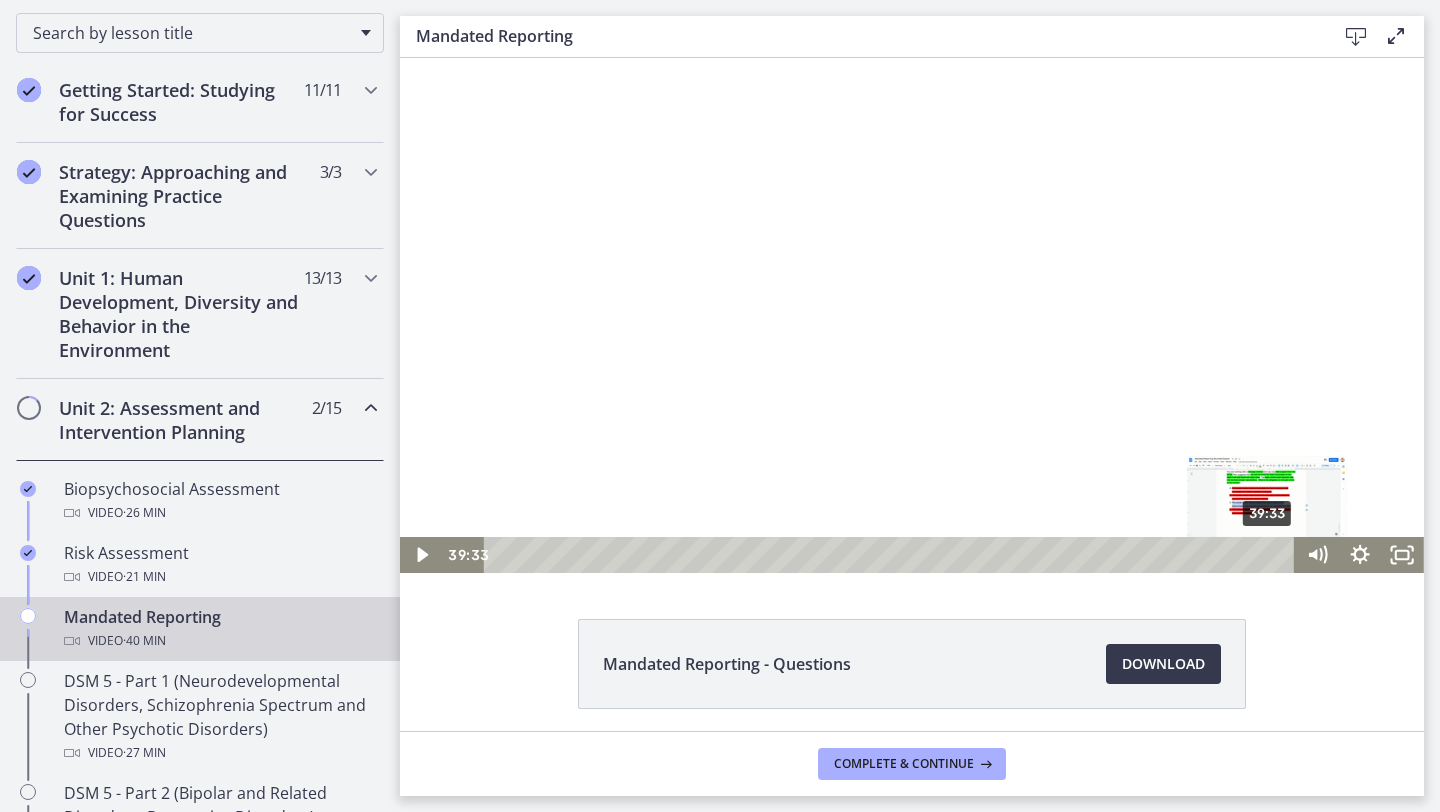 click on "39:33" at bounding box center (893, 555) 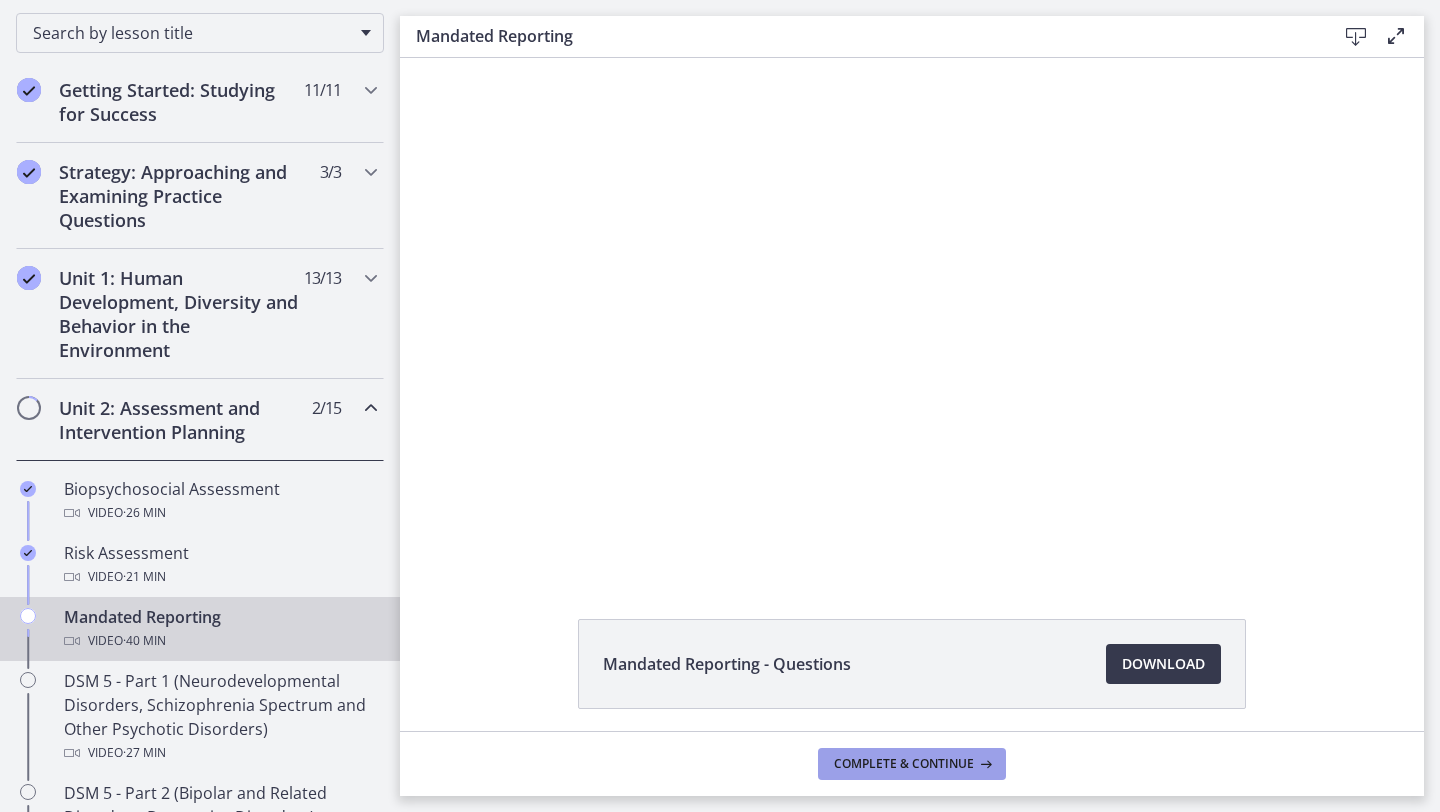 click on "Complete & continue" at bounding box center [904, 764] 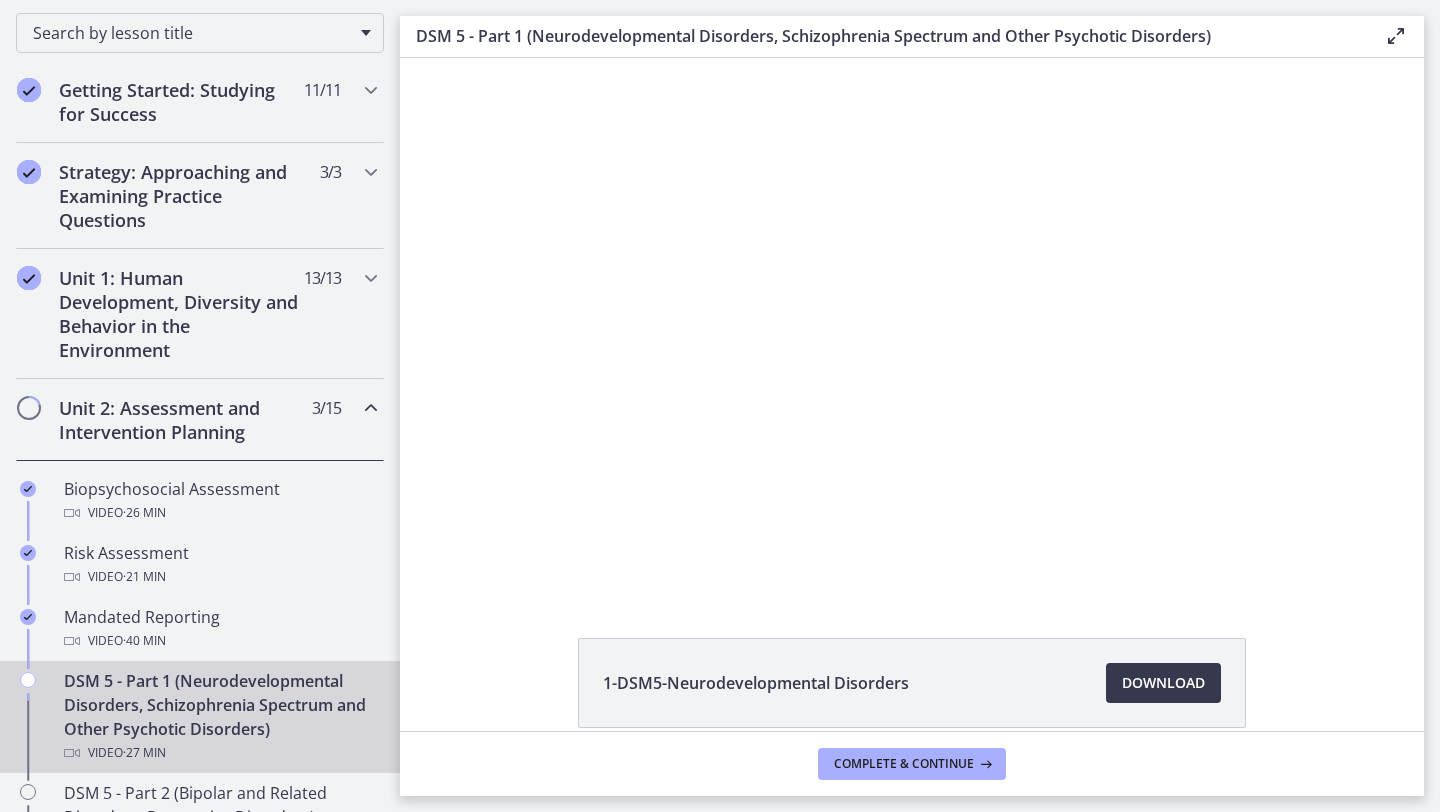 scroll, scrollTop: 0, scrollLeft: 0, axis: both 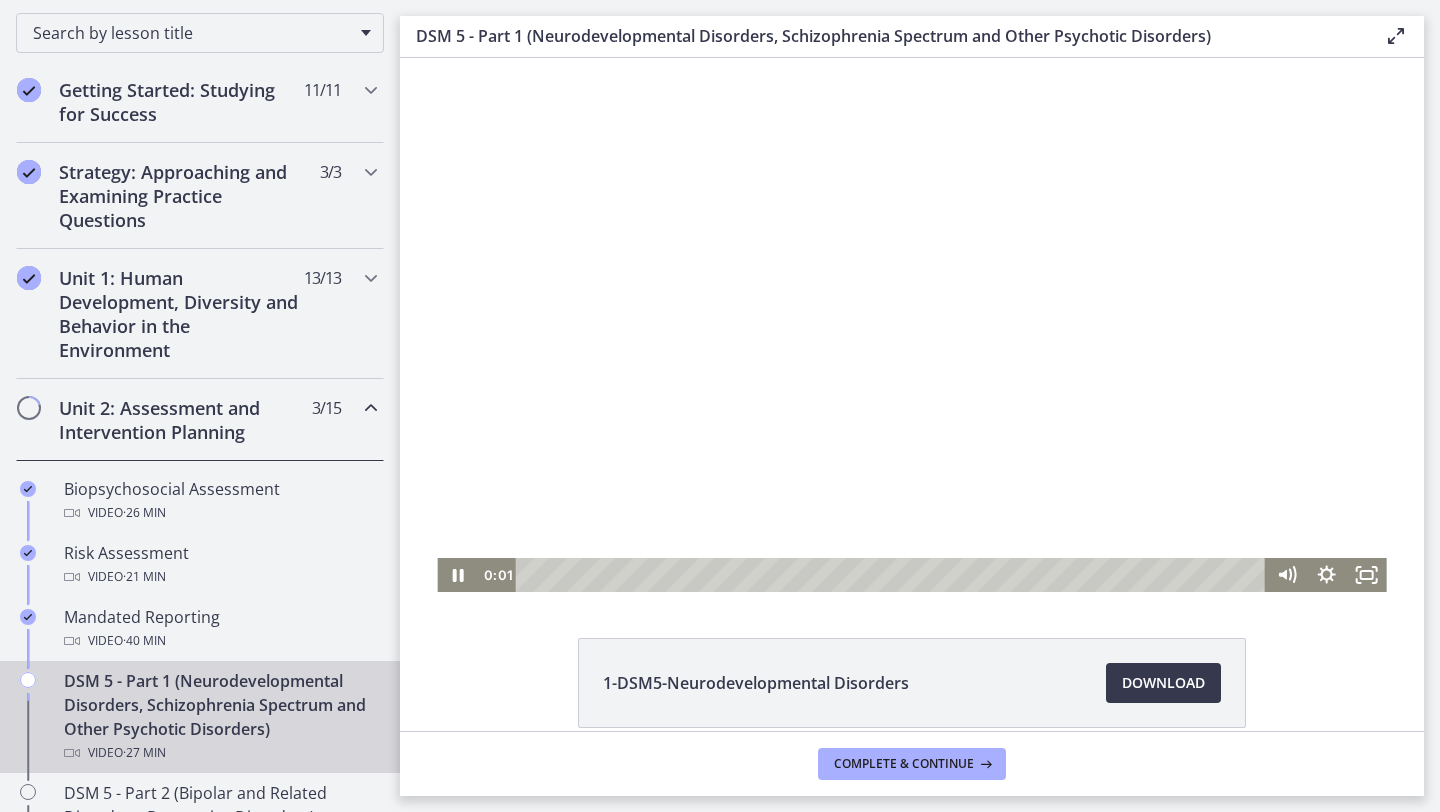 click at bounding box center (911, 325) 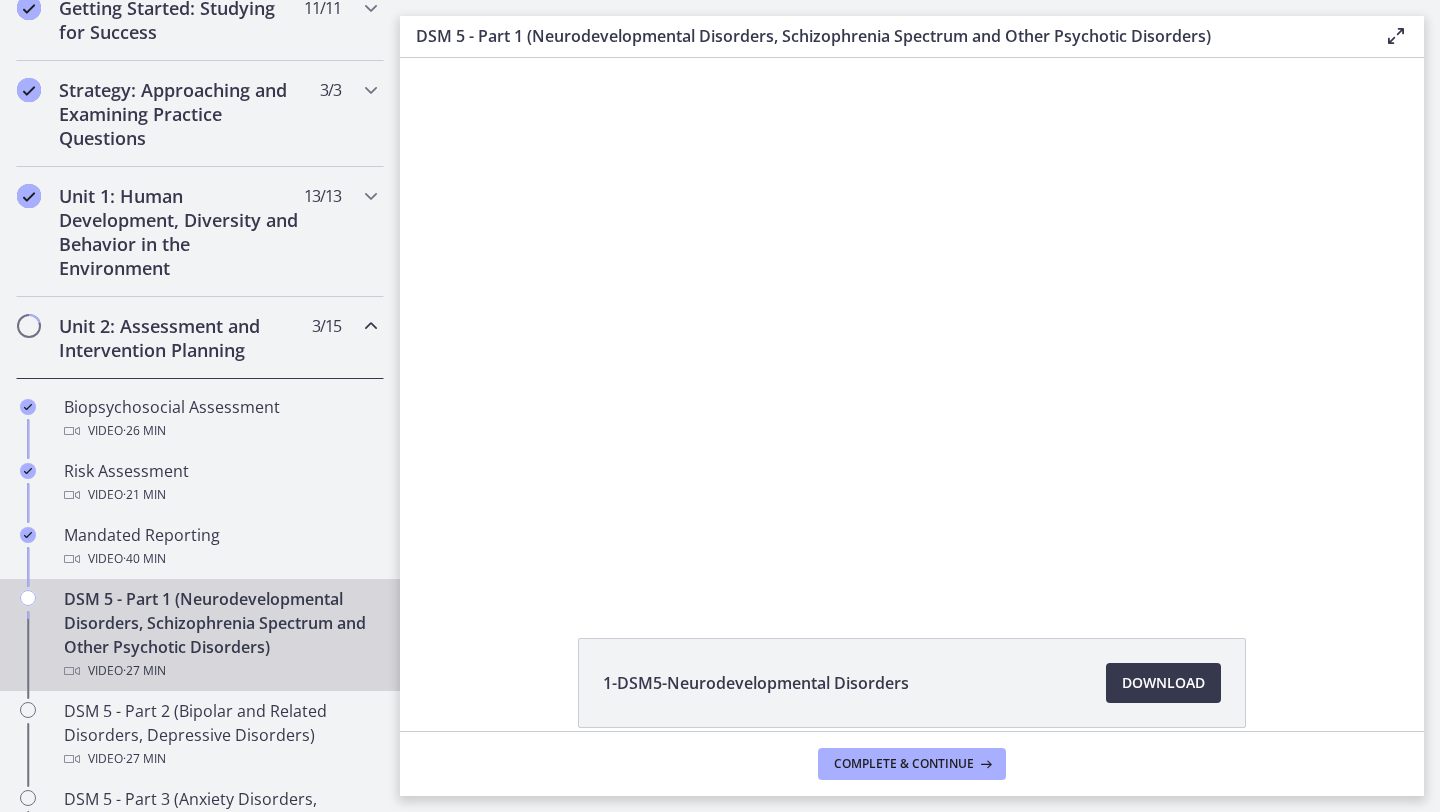 scroll, scrollTop: 0, scrollLeft: 0, axis: both 